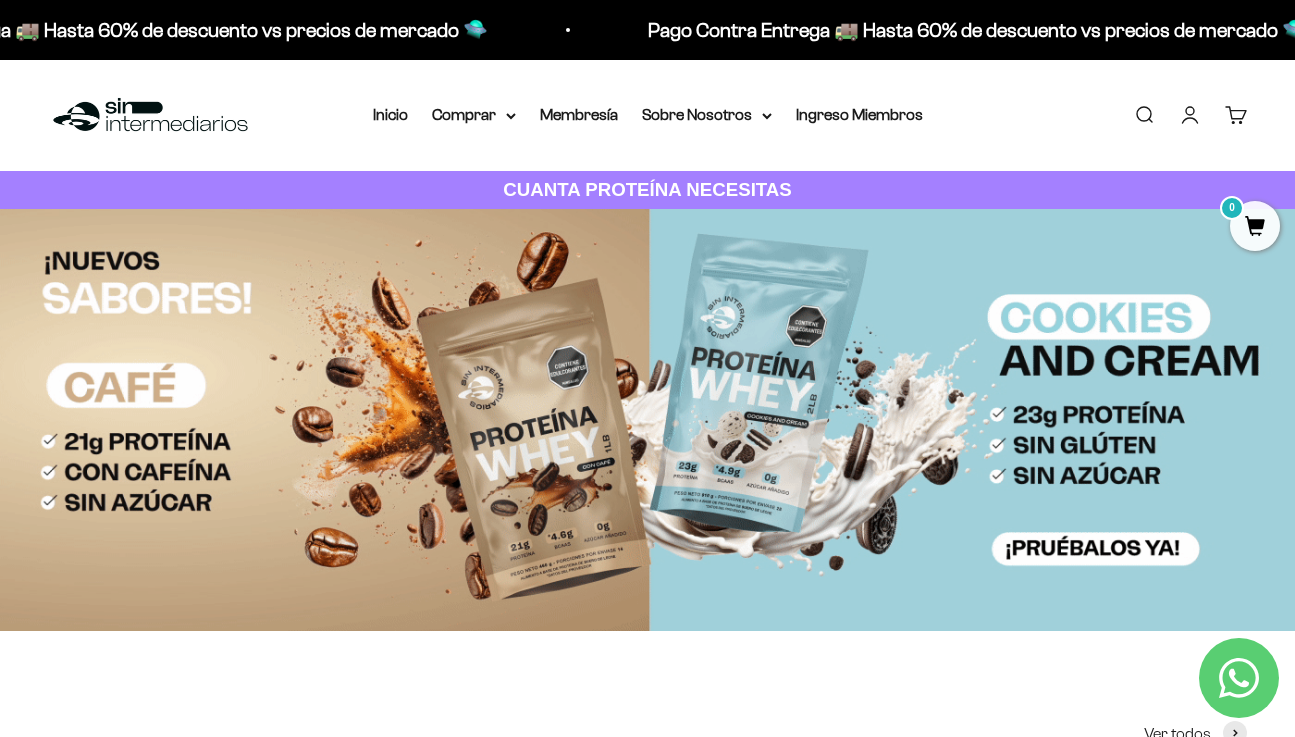 scroll, scrollTop: 0, scrollLeft: 0, axis: both 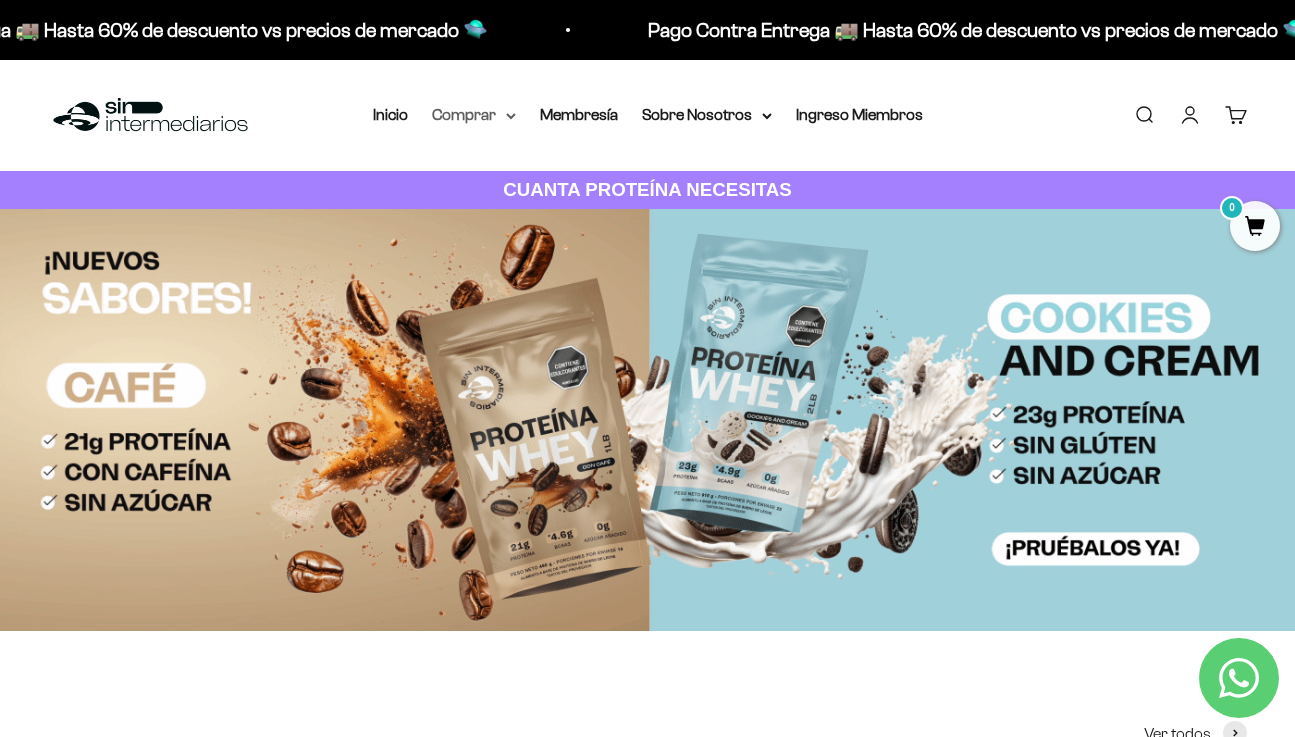 click 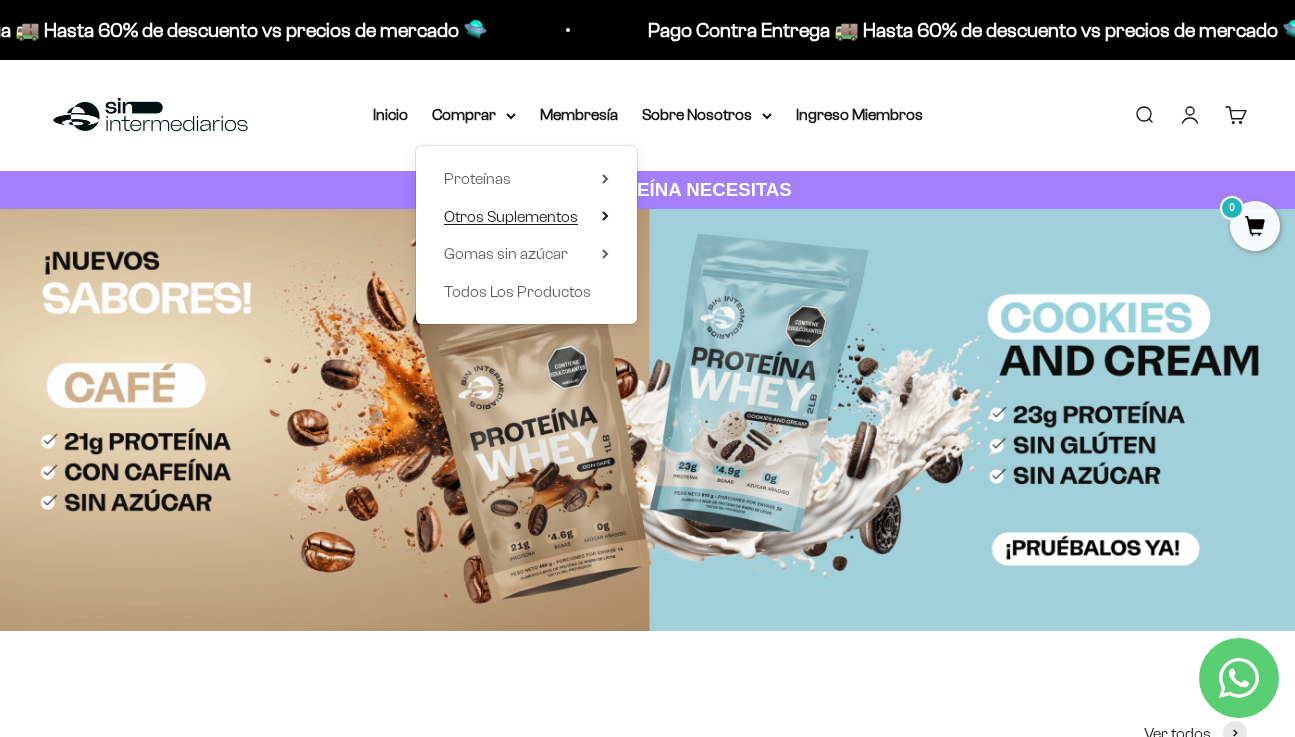 click on "Otros Suplementos" at bounding box center (526, 217) 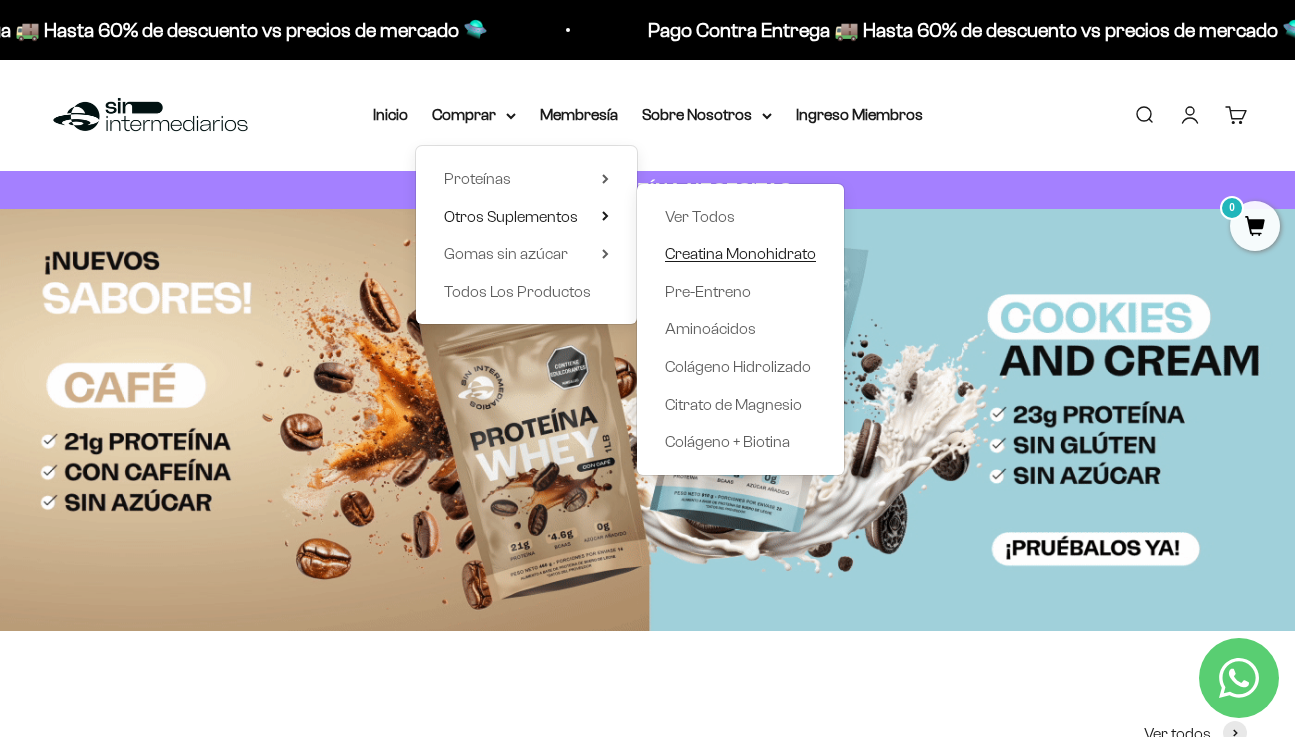 click on "Creatina Monohidrato" at bounding box center [740, 253] 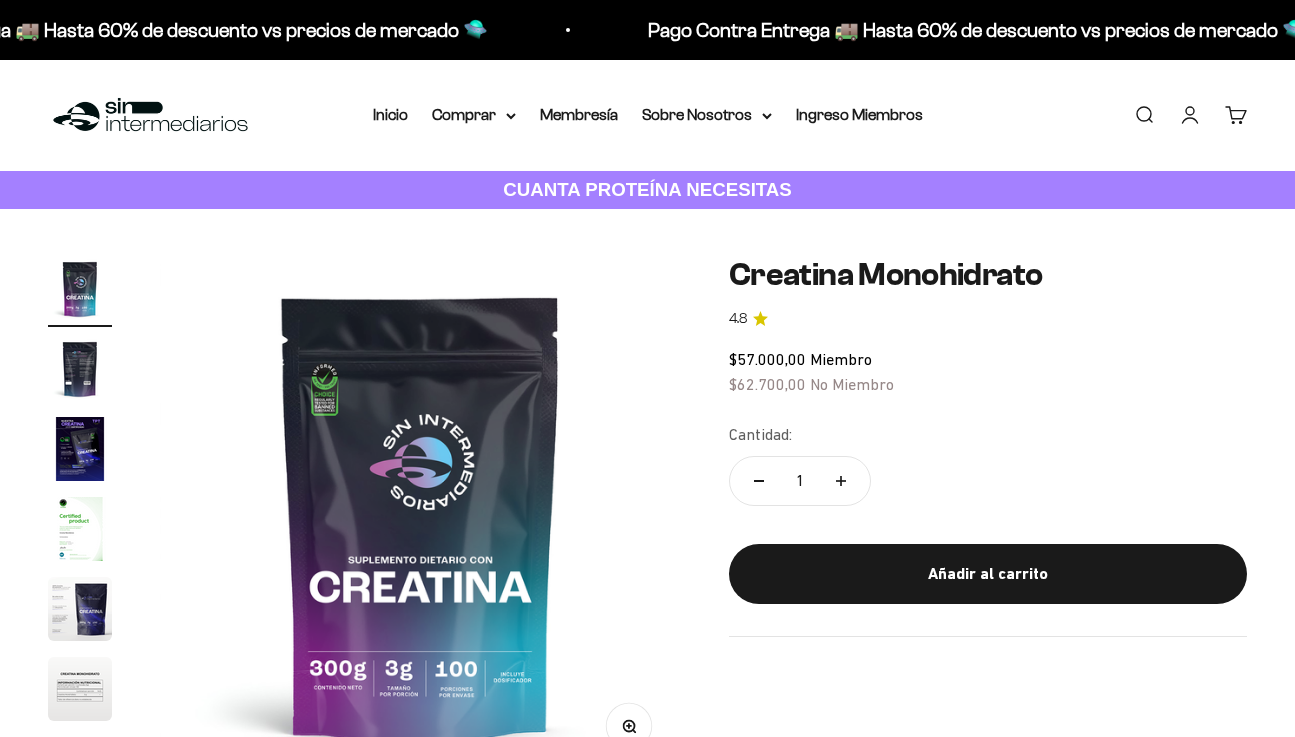 scroll, scrollTop: 0, scrollLeft: 0, axis: both 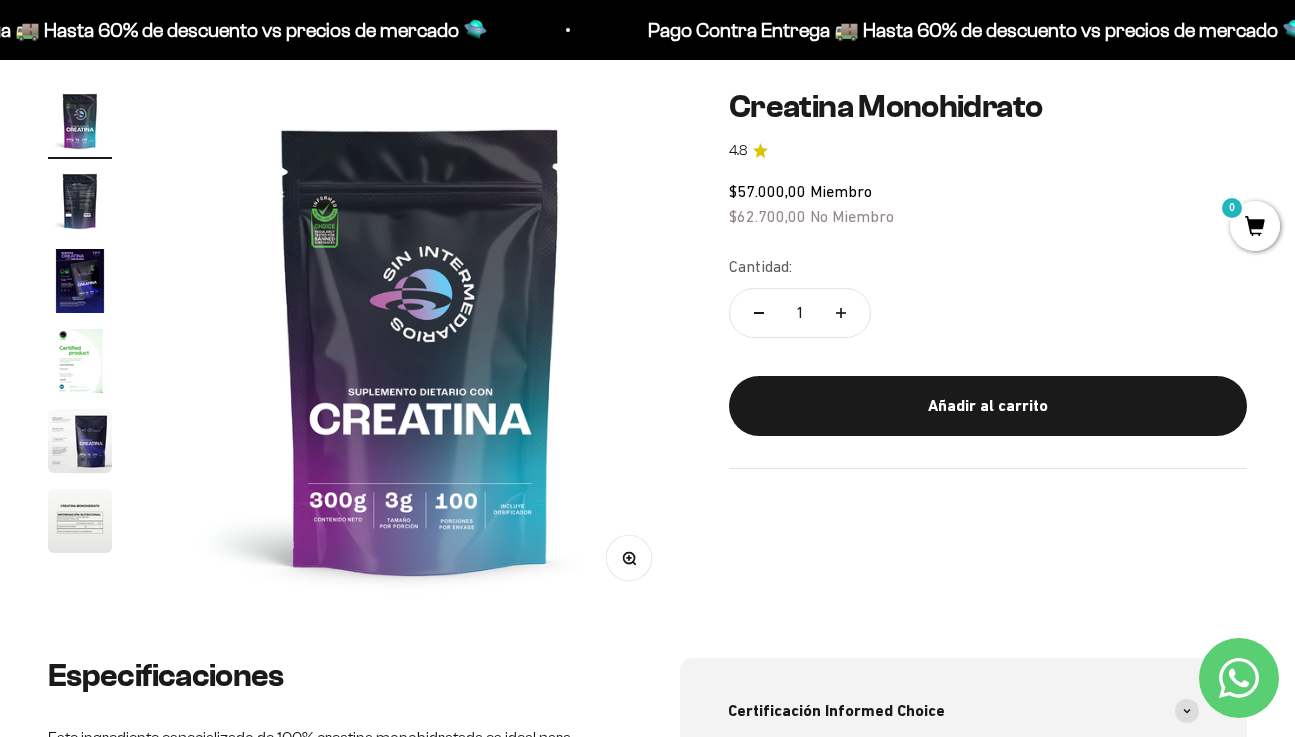 click at bounding box center [80, 201] 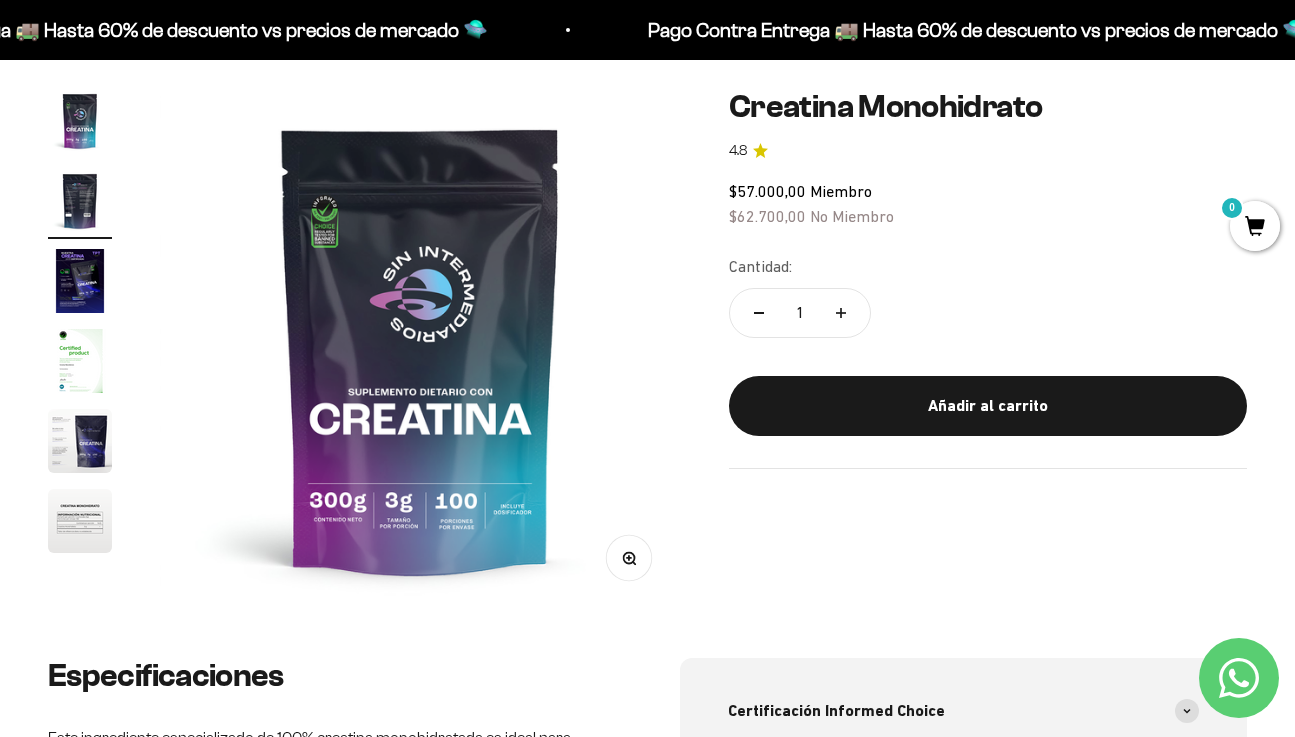 scroll, scrollTop: 0, scrollLeft: 533, axis: horizontal 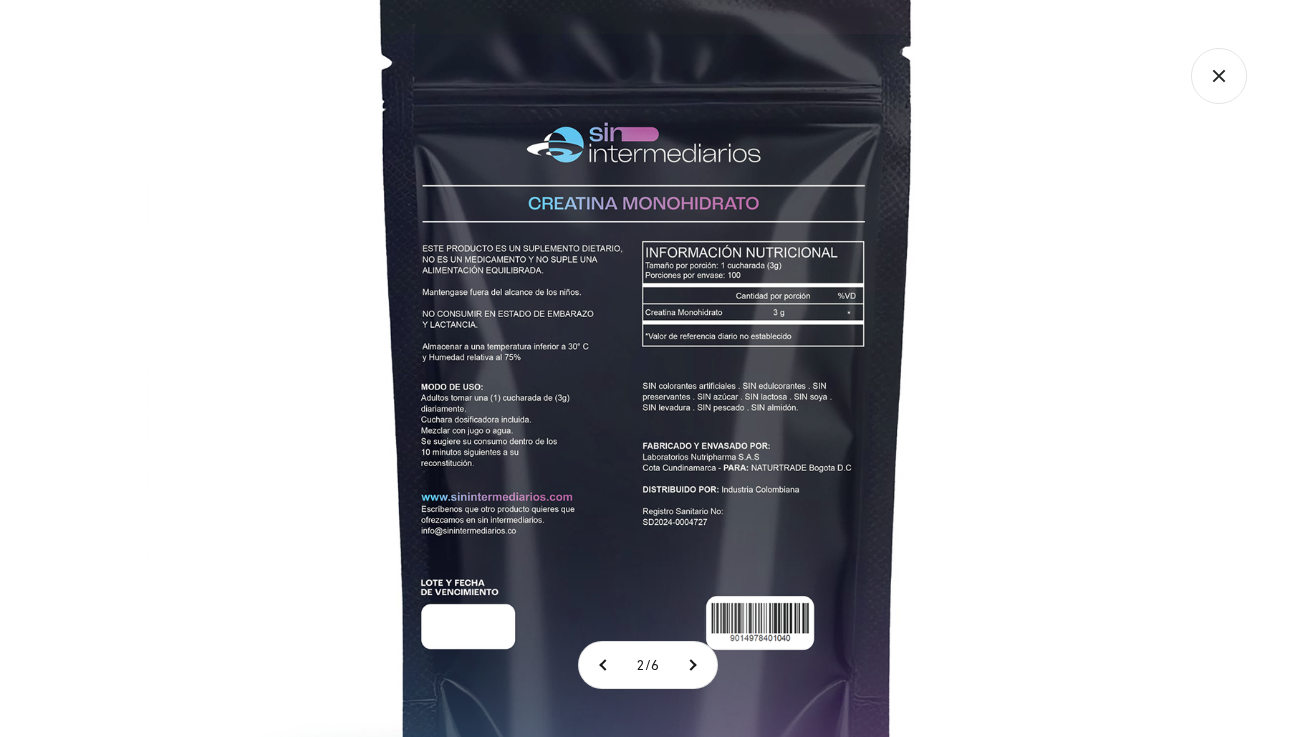 click at bounding box center [647, 404] 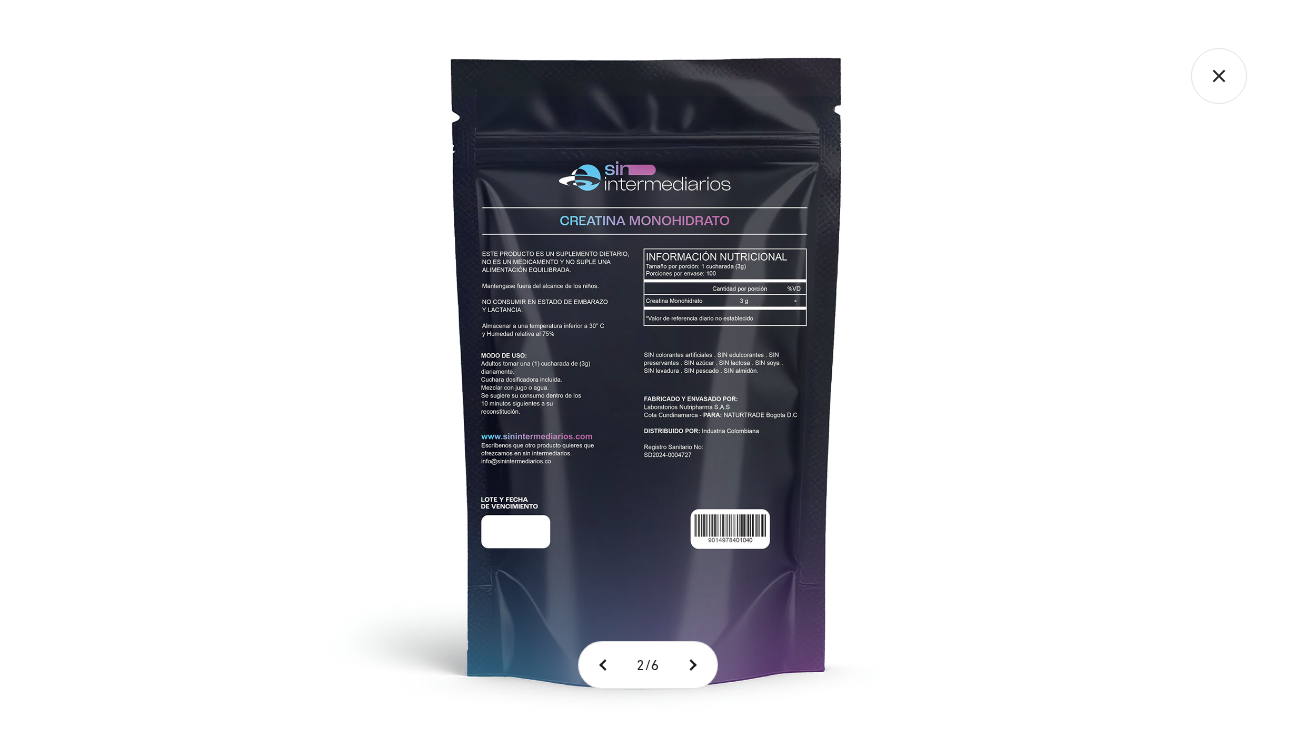 click 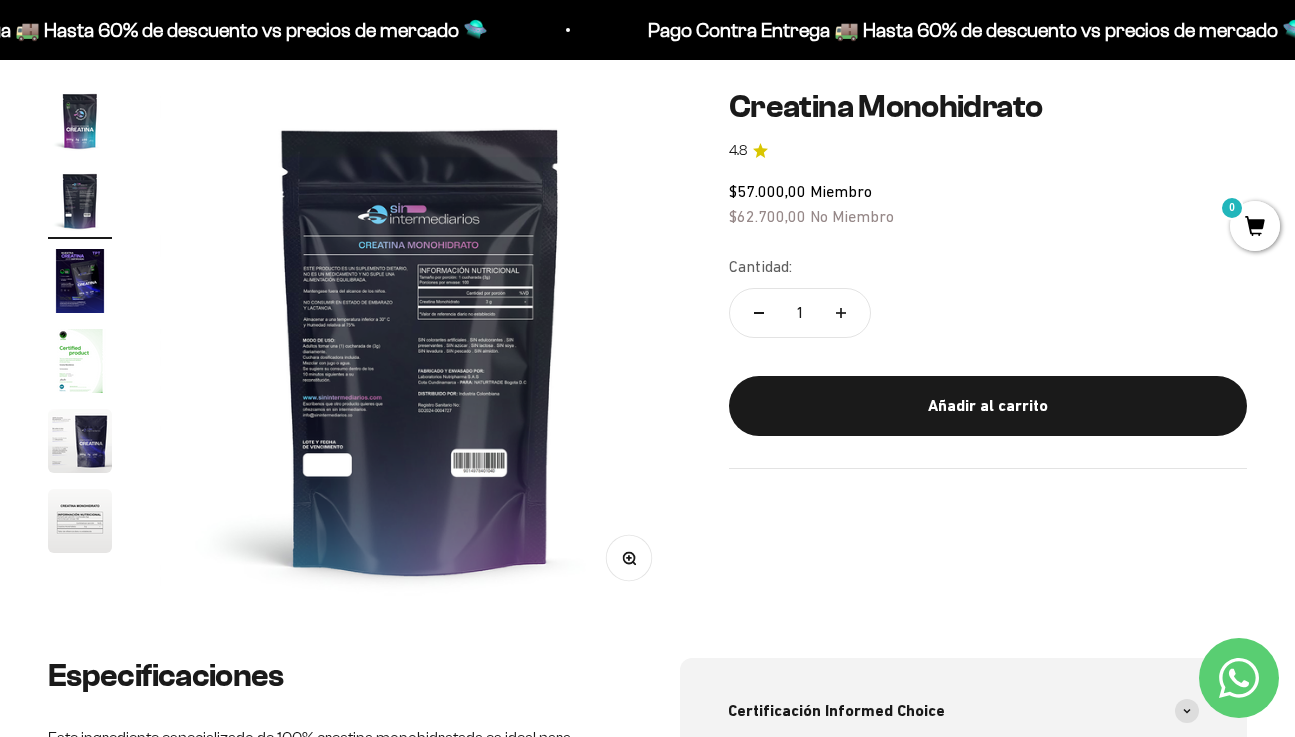 click at bounding box center (80, 361) 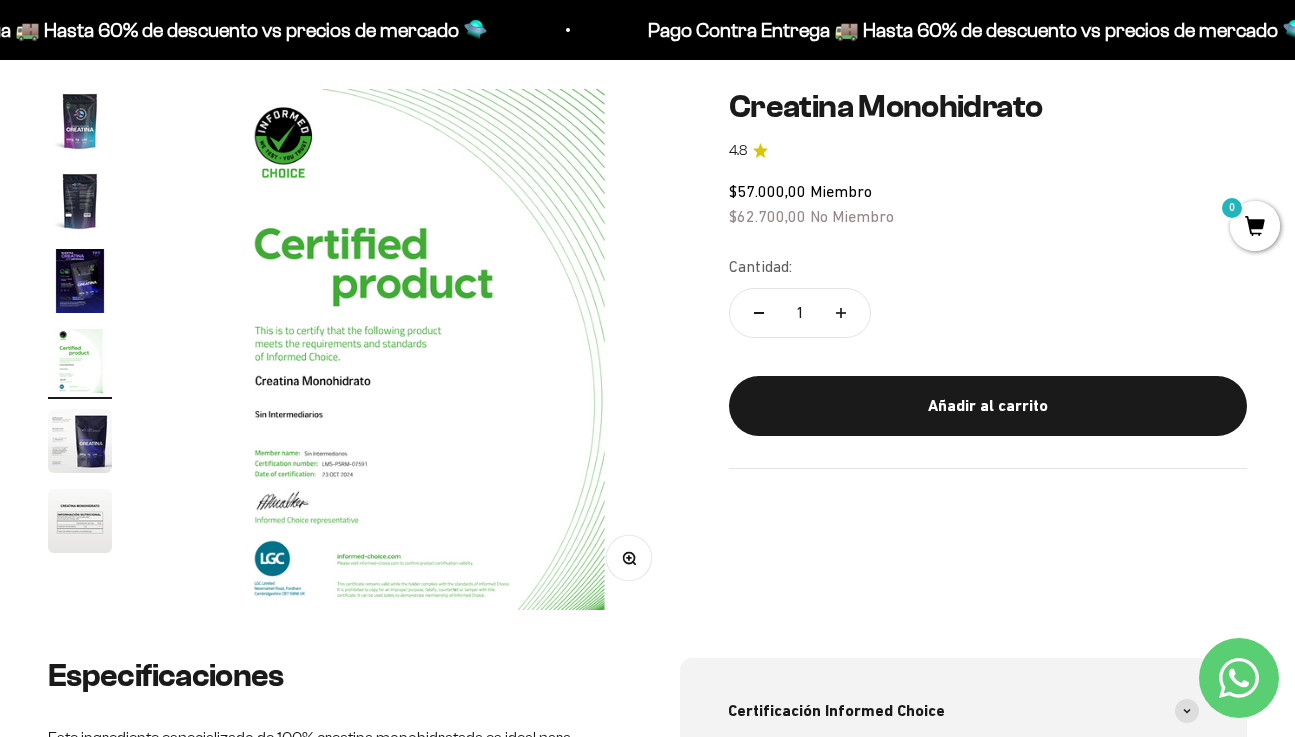 click at bounding box center (80, 441) 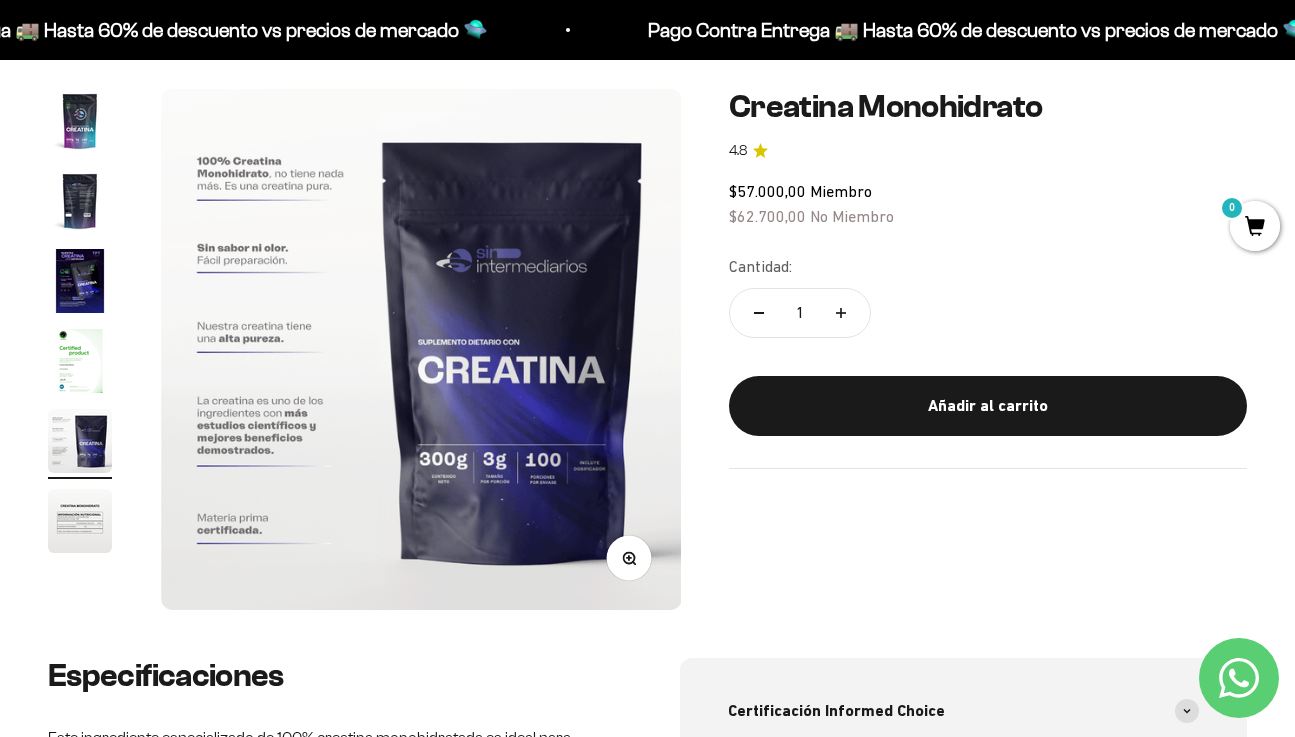 scroll, scrollTop: 0, scrollLeft: 2132, axis: horizontal 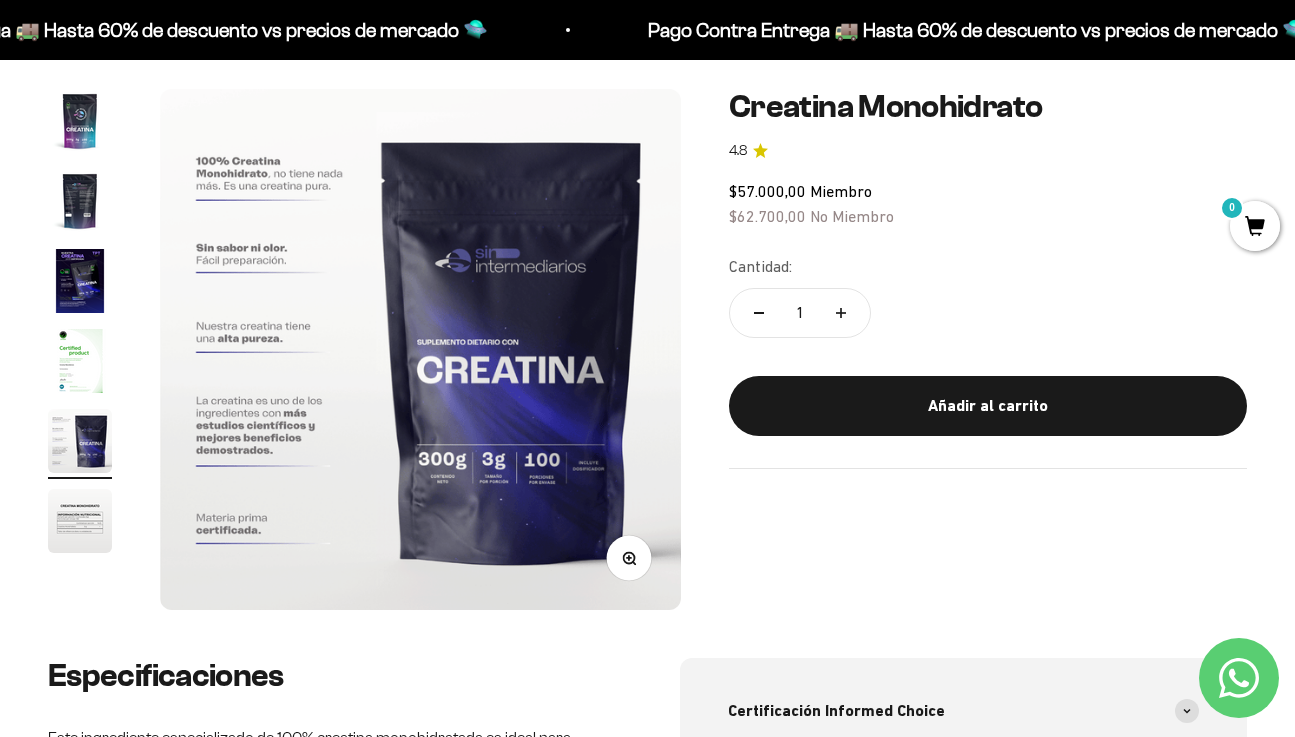 click at bounding box center [80, 521] 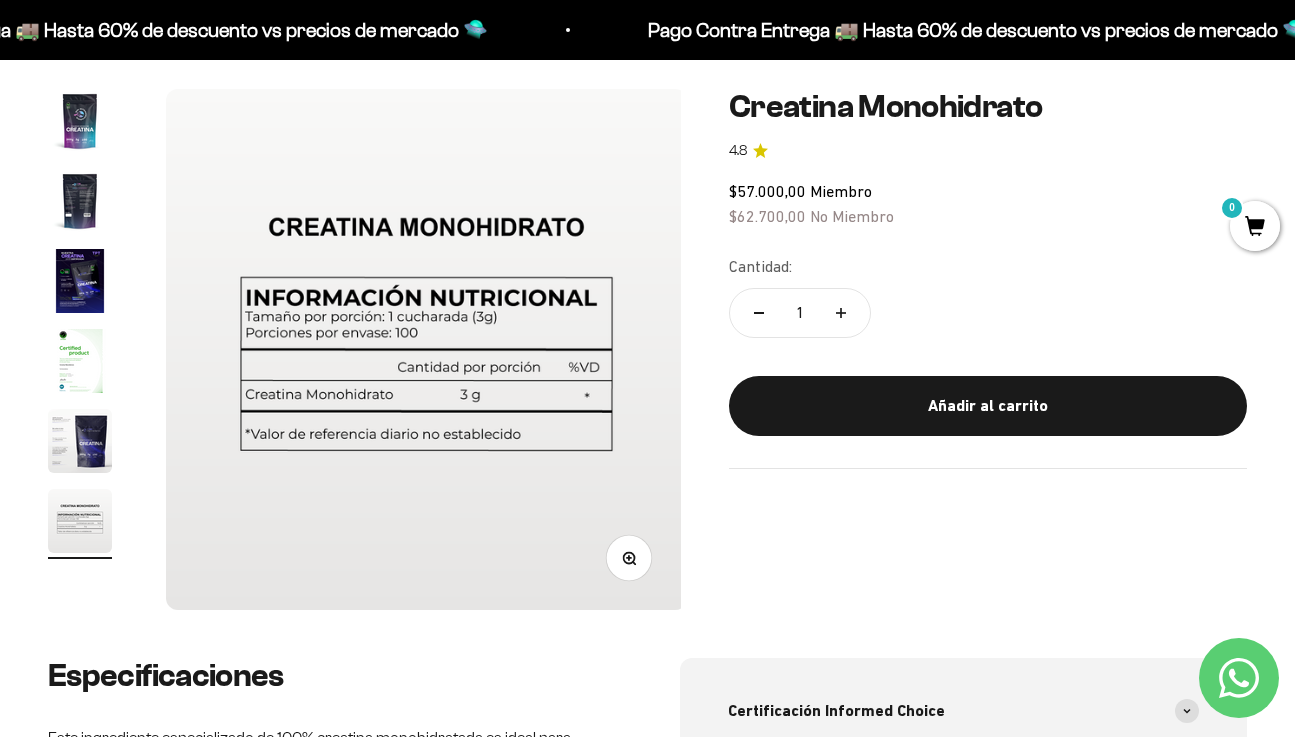 scroll, scrollTop: 0, scrollLeft: 2665, axis: horizontal 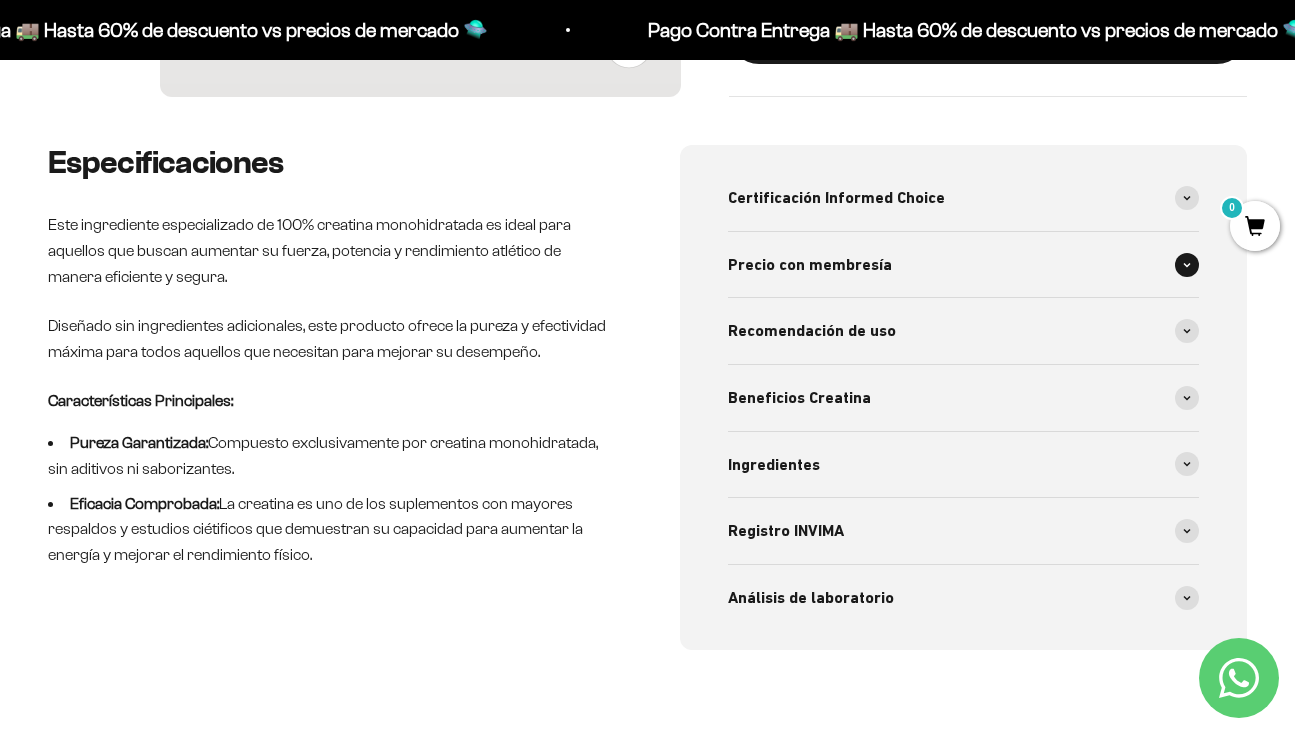 click at bounding box center (1187, 265) 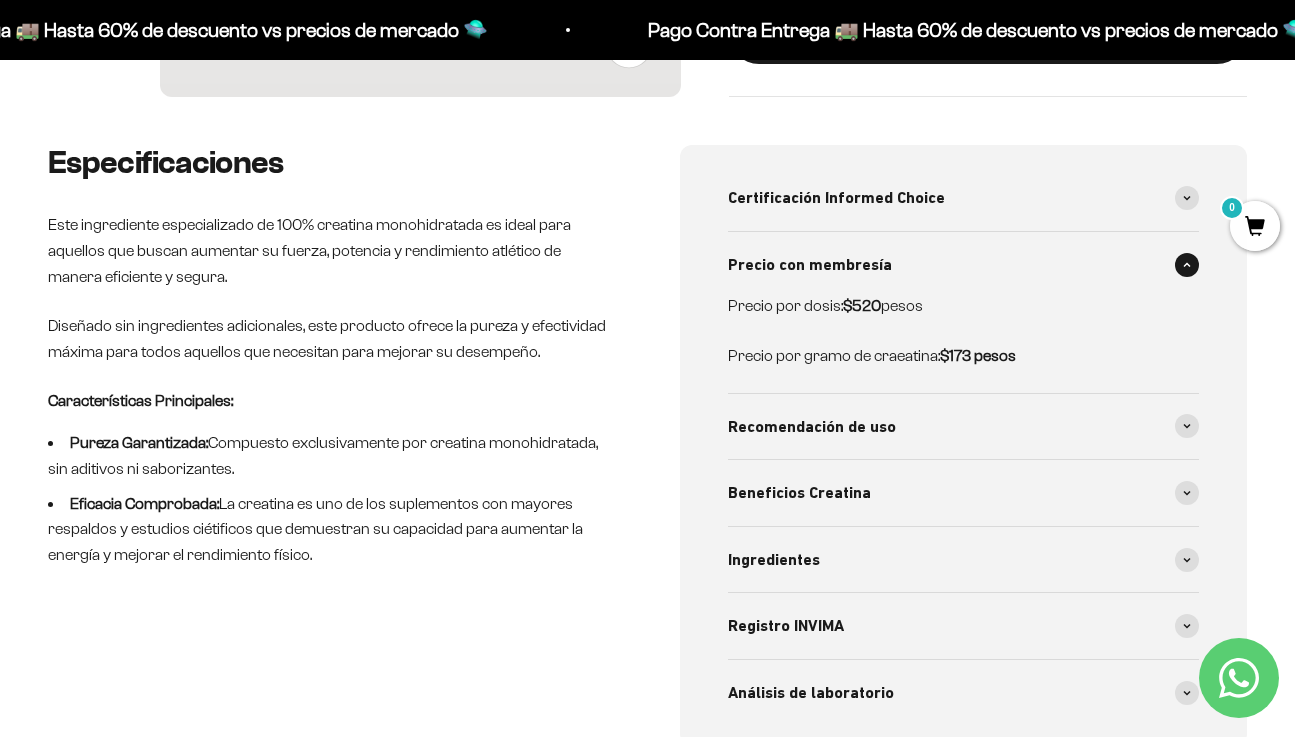 click at bounding box center [1187, 265] 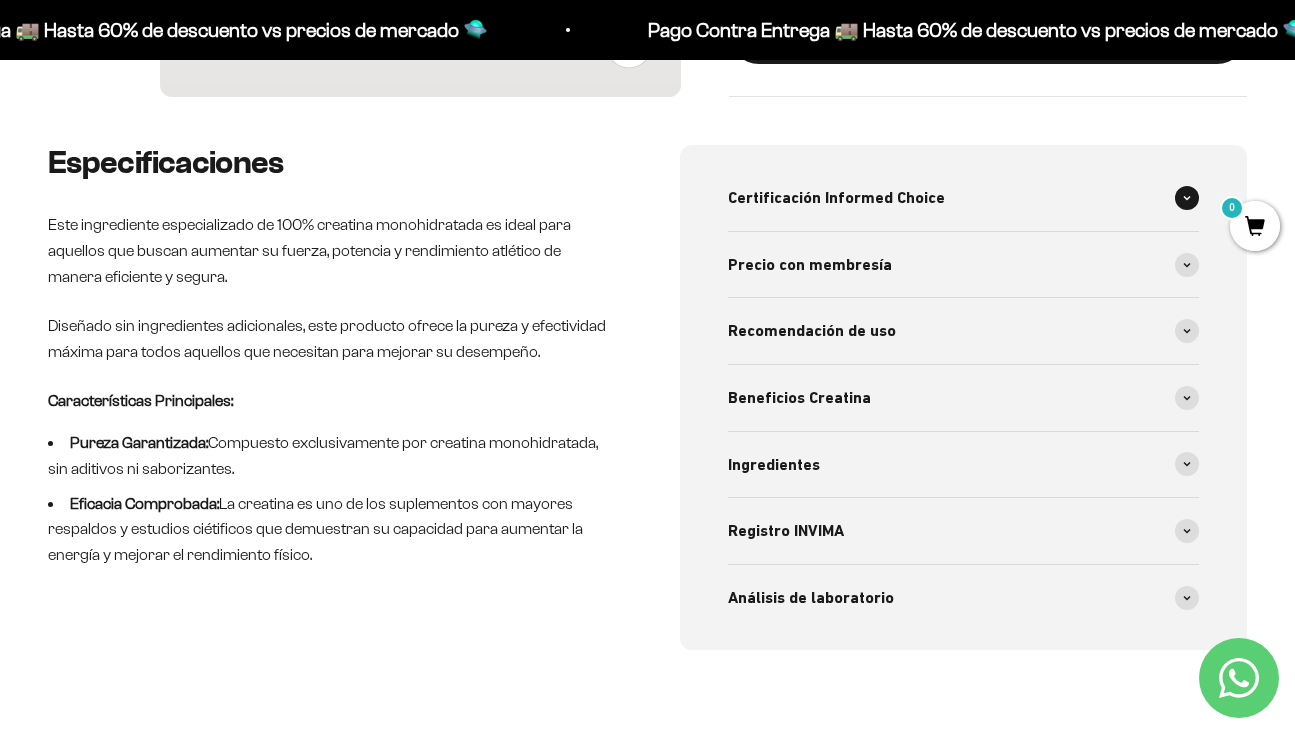 click at bounding box center [1187, 198] 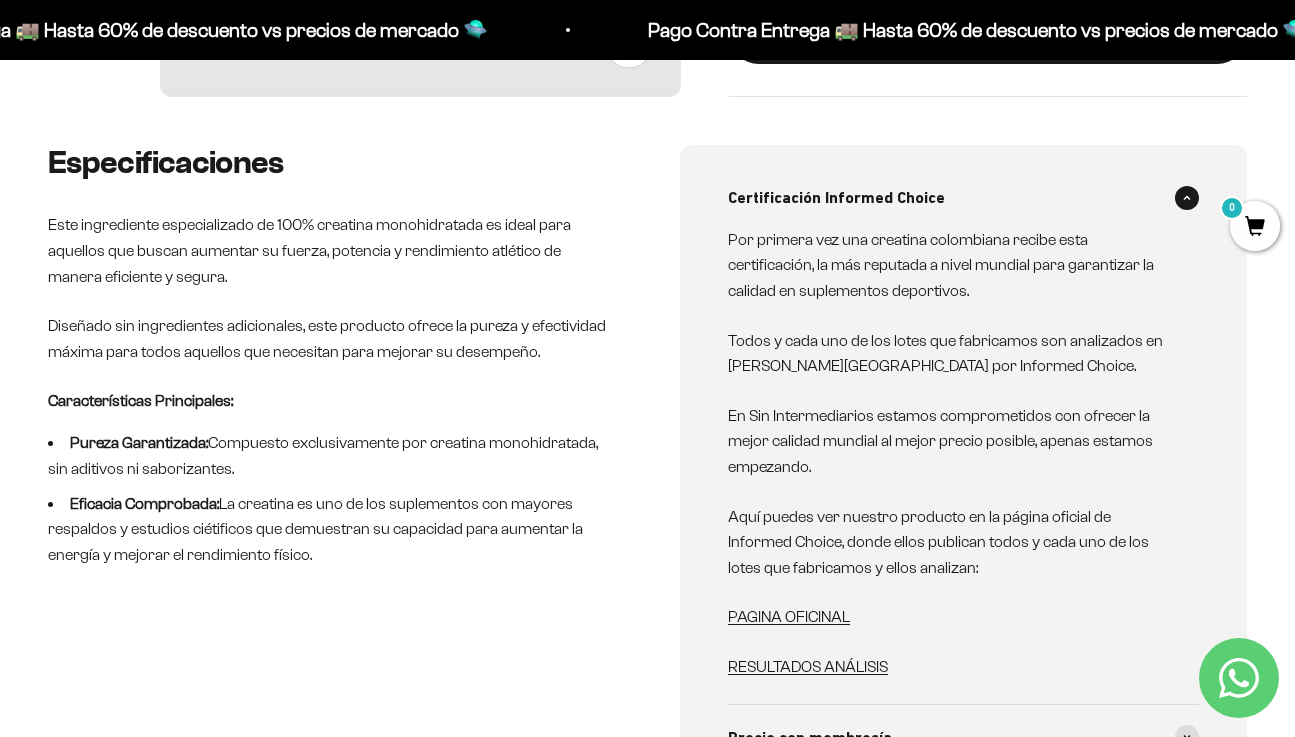 click at bounding box center [1187, 198] 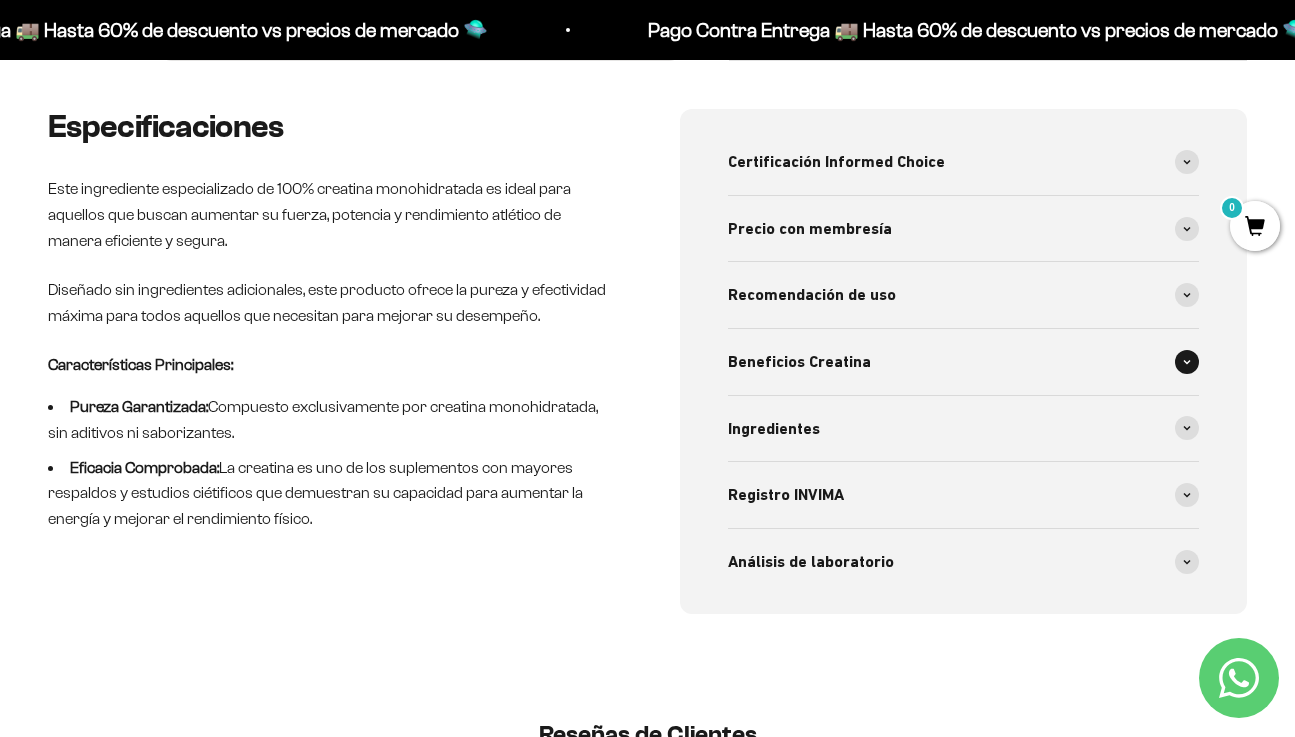 scroll, scrollTop: 719, scrollLeft: 0, axis: vertical 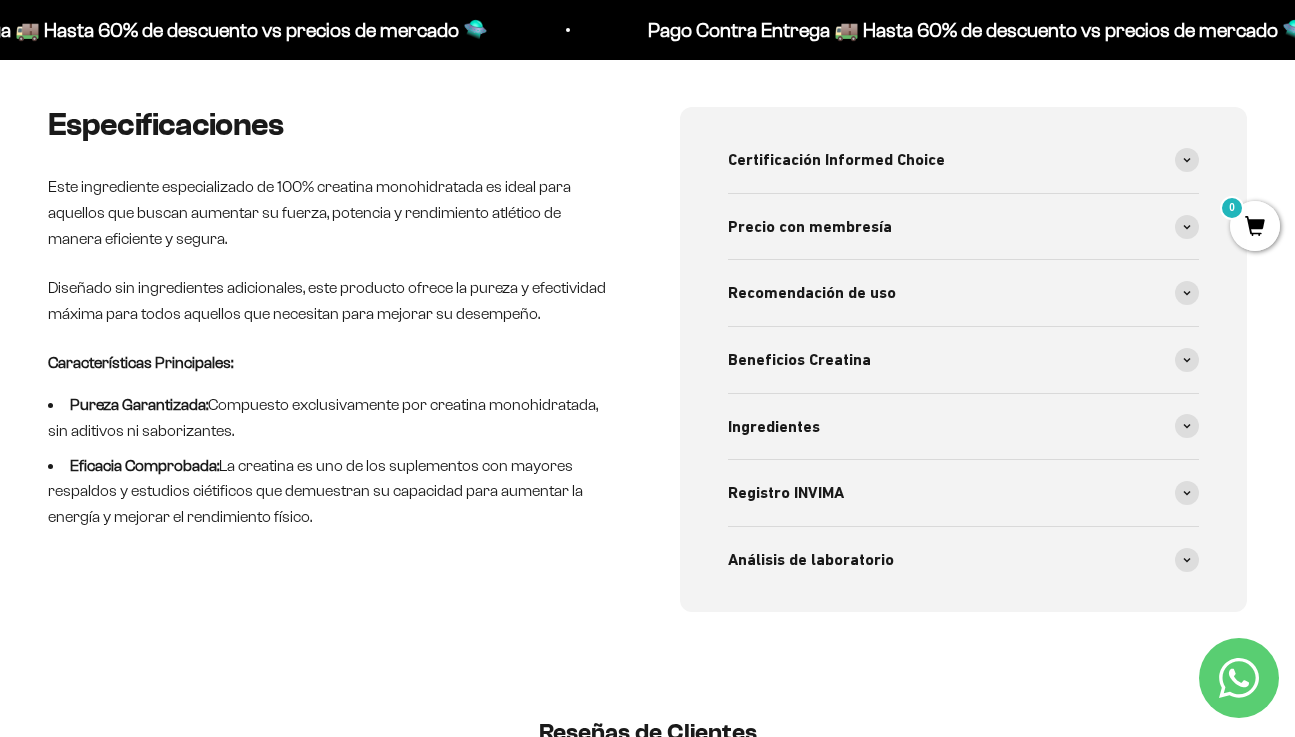 click on "Certificación Informed Choice
Por primera vez una creatina colombiana recibe esta certificación, la más reputada a nivel mundial para garantizar la calidad en suplementos deportivos.  Todos y cada uno de los lotes que fabricamos son analizados en Reino Unido por Informed Choice.  En Sin Intermediarios estamos comprometidos con ofrecer la mejor calidad mundial al mejor precio posible, apenas estamos empezando. Aquí puedes ver nuestro producto en la página oficial de Informed Choice, donde ellos publican todos y cada uno de los lotes que fabricamos y ellos analizan:   PAGINA OFICINAL RESULTADOS ANÁLISIS
Precio con membresía
Precio por dosis:  $520  pesos Precio por gramo de craeatina:  $173 pesos
Recomendación de uso
Dosis Recomendada:  De 3 a 5 gramos, nuestro scoop contiene 3g. Sabor:  100% natural. Uso:  Cantidad de porciones por empaque:" at bounding box center (964, 359) 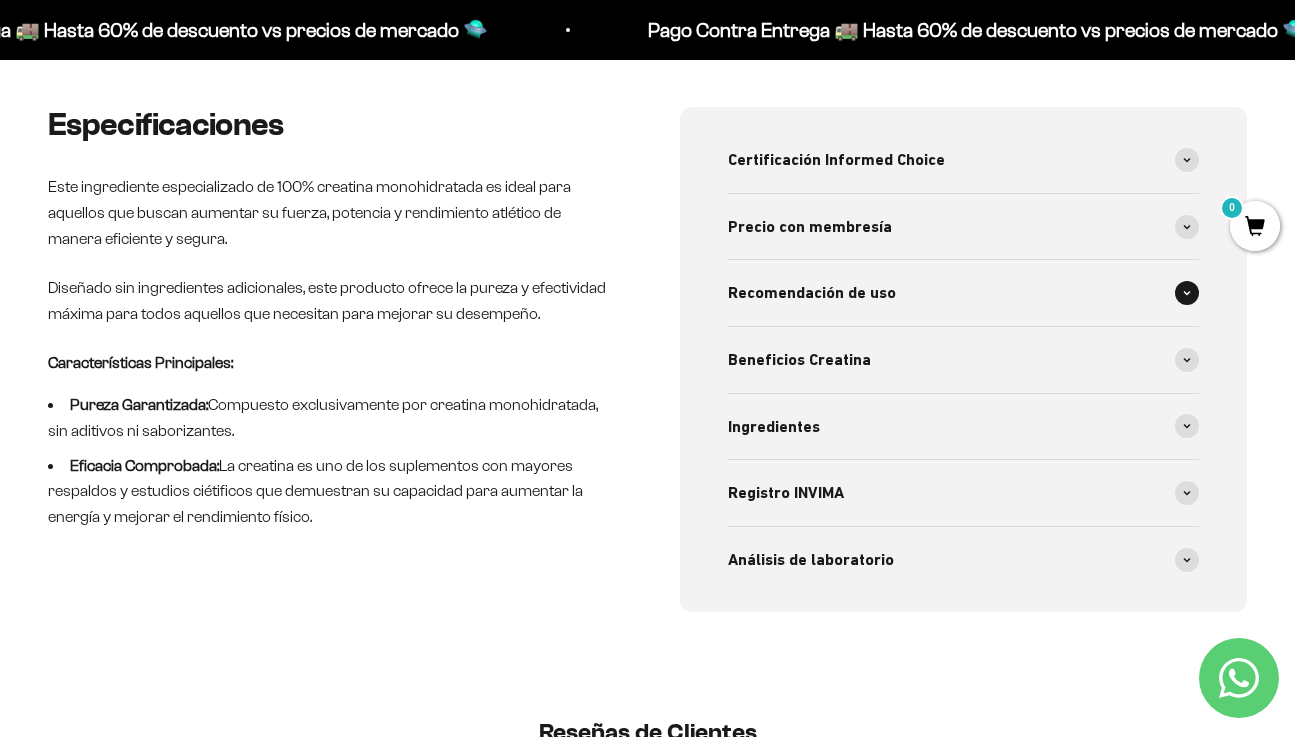 click 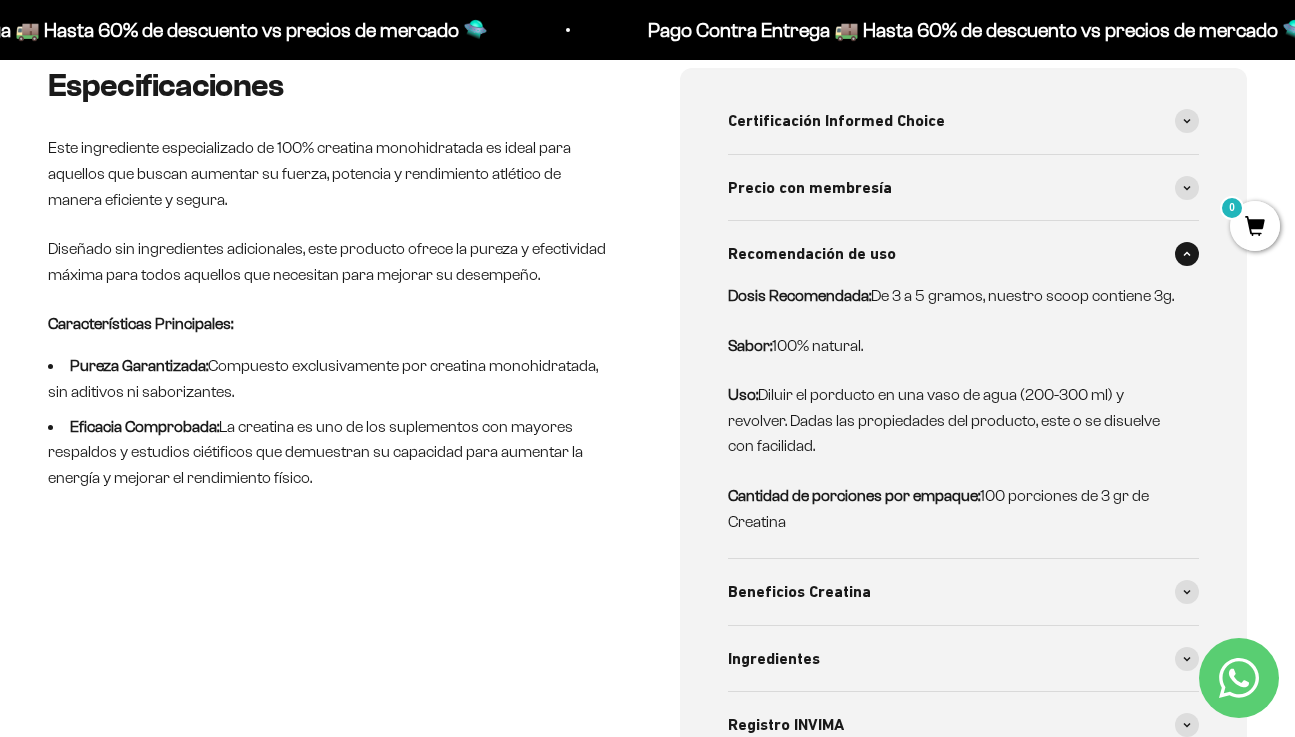 scroll, scrollTop: 779, scrollLeft: 0, axis: vertical 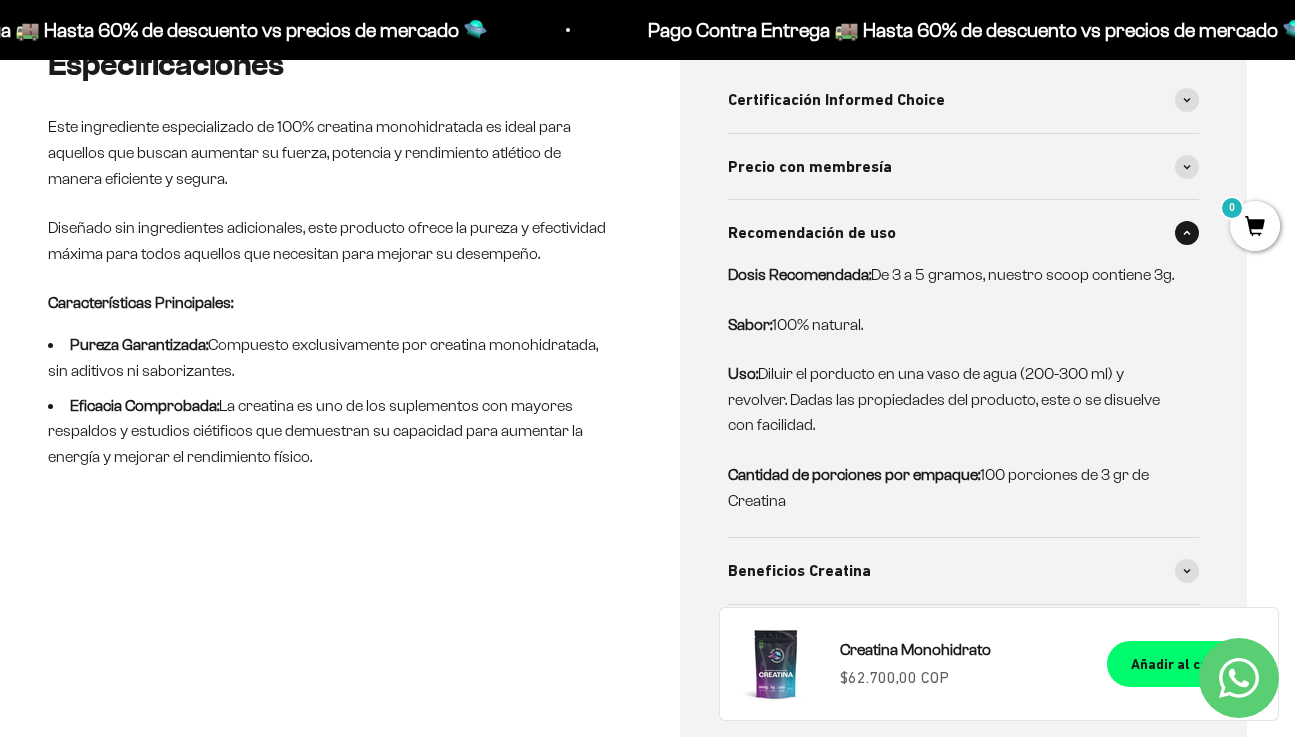 click at bounding box center [1187, 233] 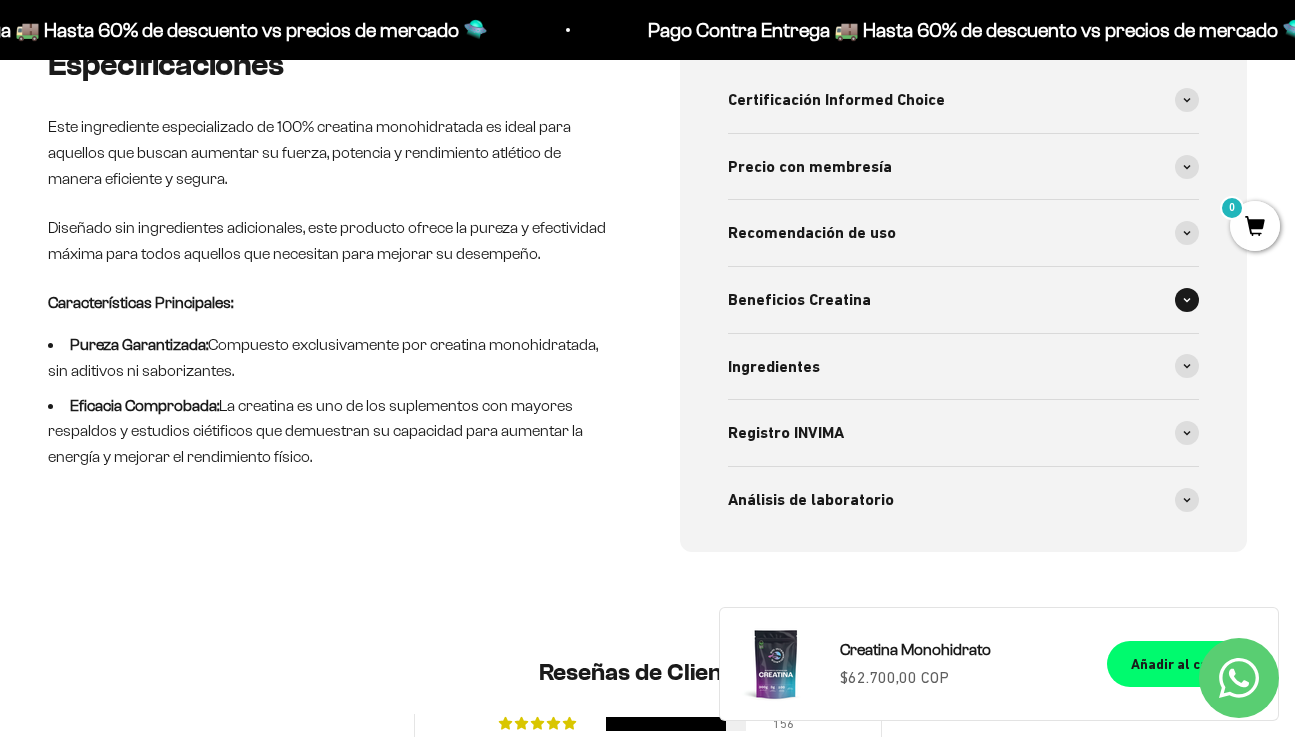 click on "Beneficios Creatina" at bounding box center [964, 300] 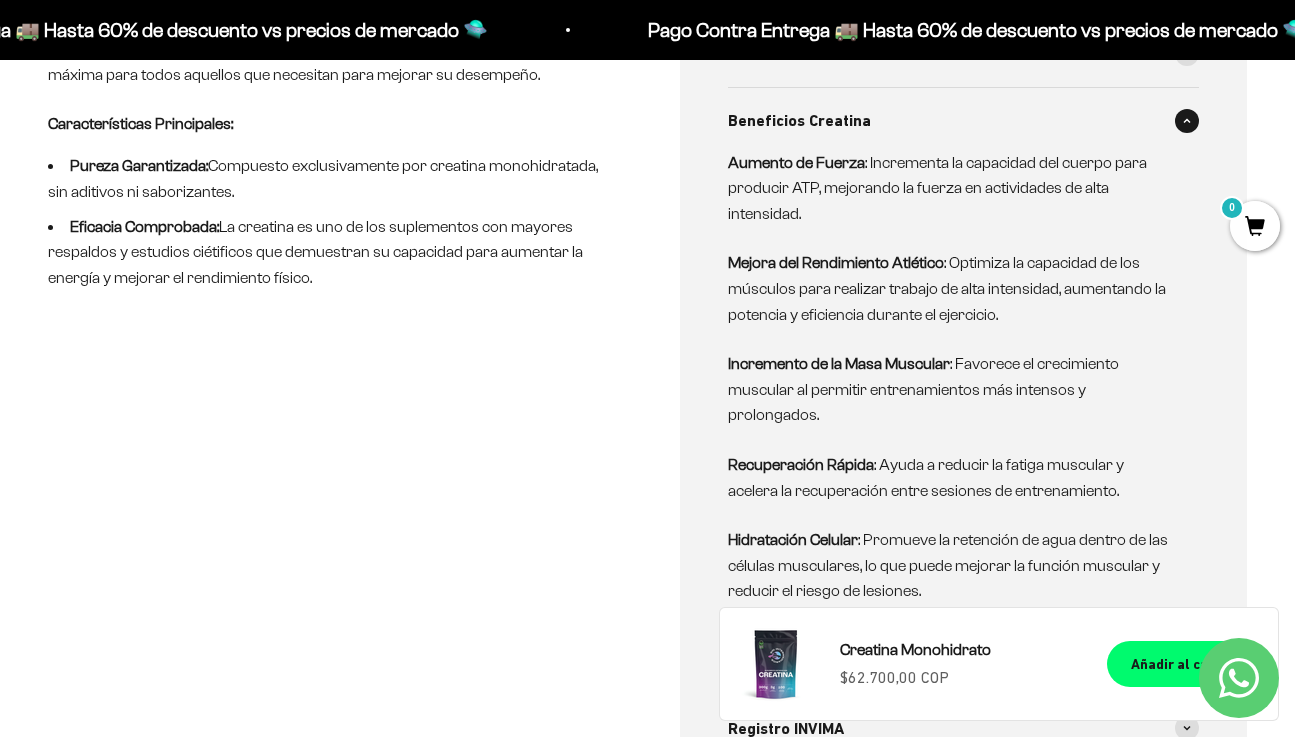 scroll, scrollTop: 952, scrollLeft: 0, axis: vertical 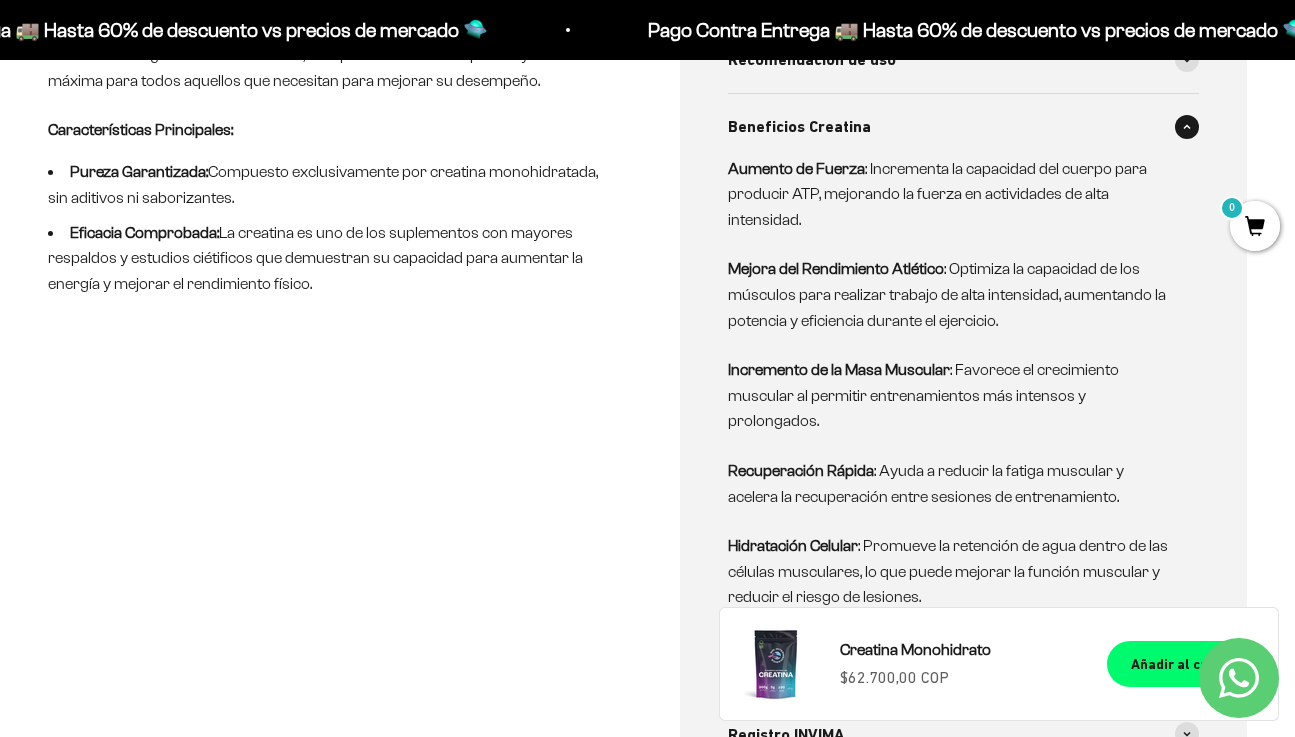 click at bounding box center (1187, 127) 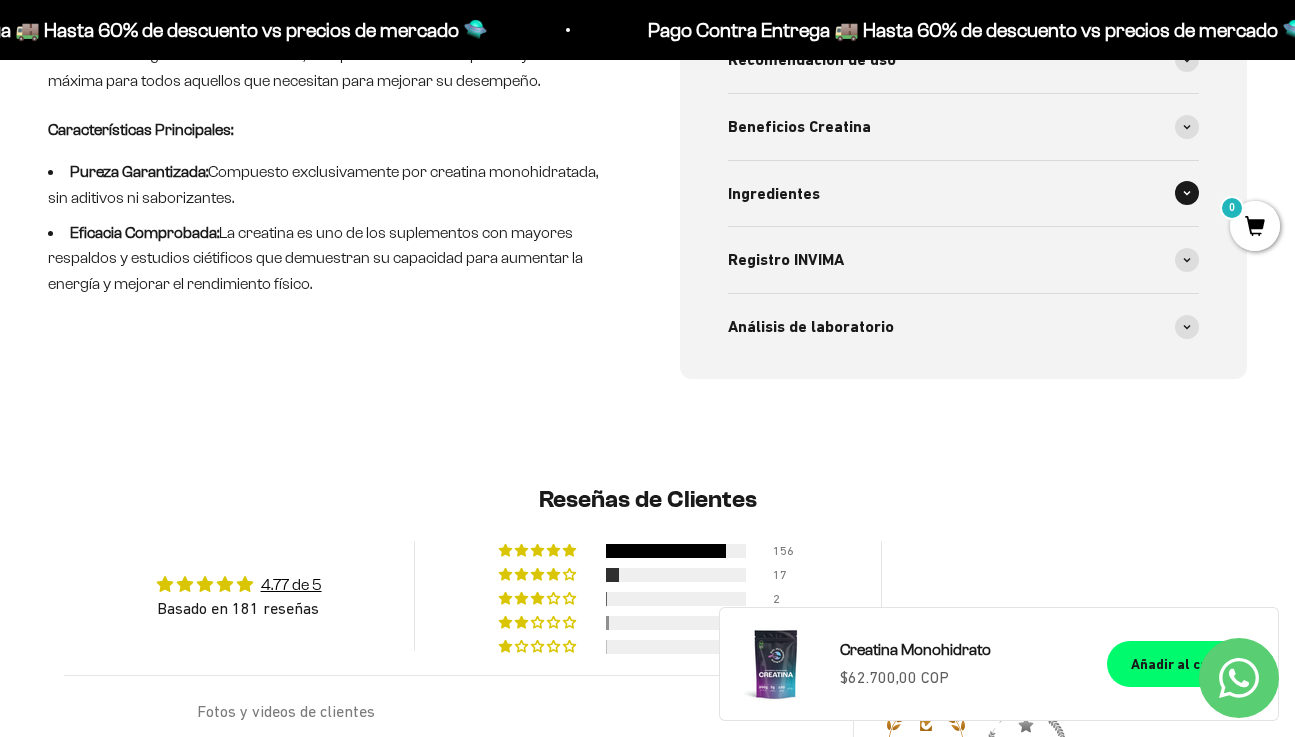 click on "Ingredientes" at bounding box center (964, 194) 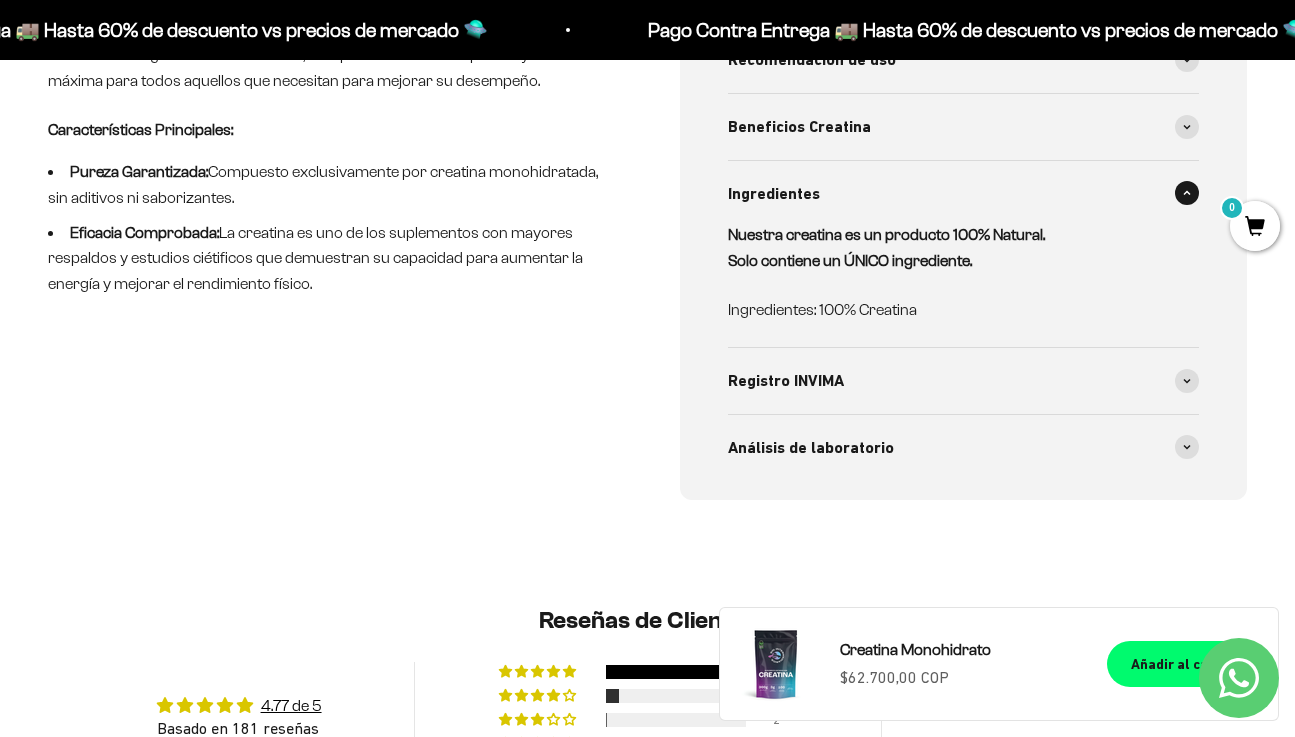 click at bounding box center [1187, 193] 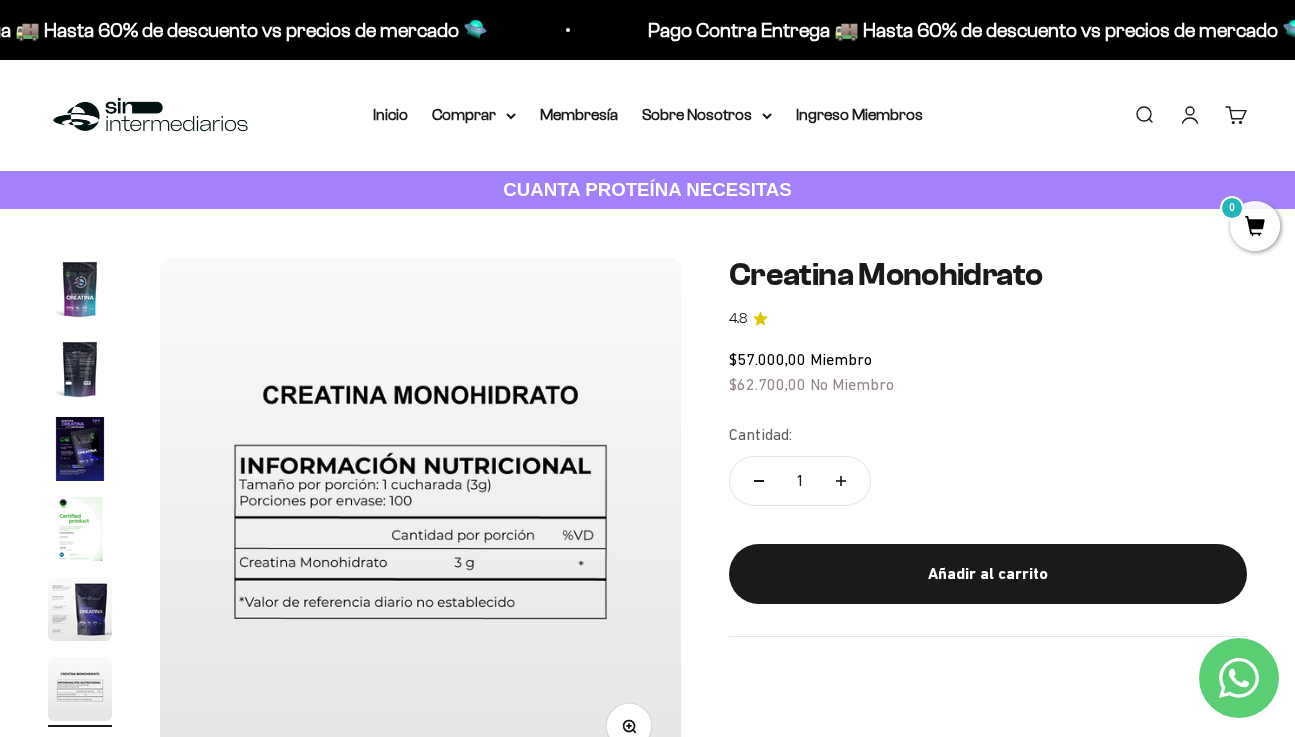 scroll, scrollTop: 0, scrollLeft: 0, axis: both 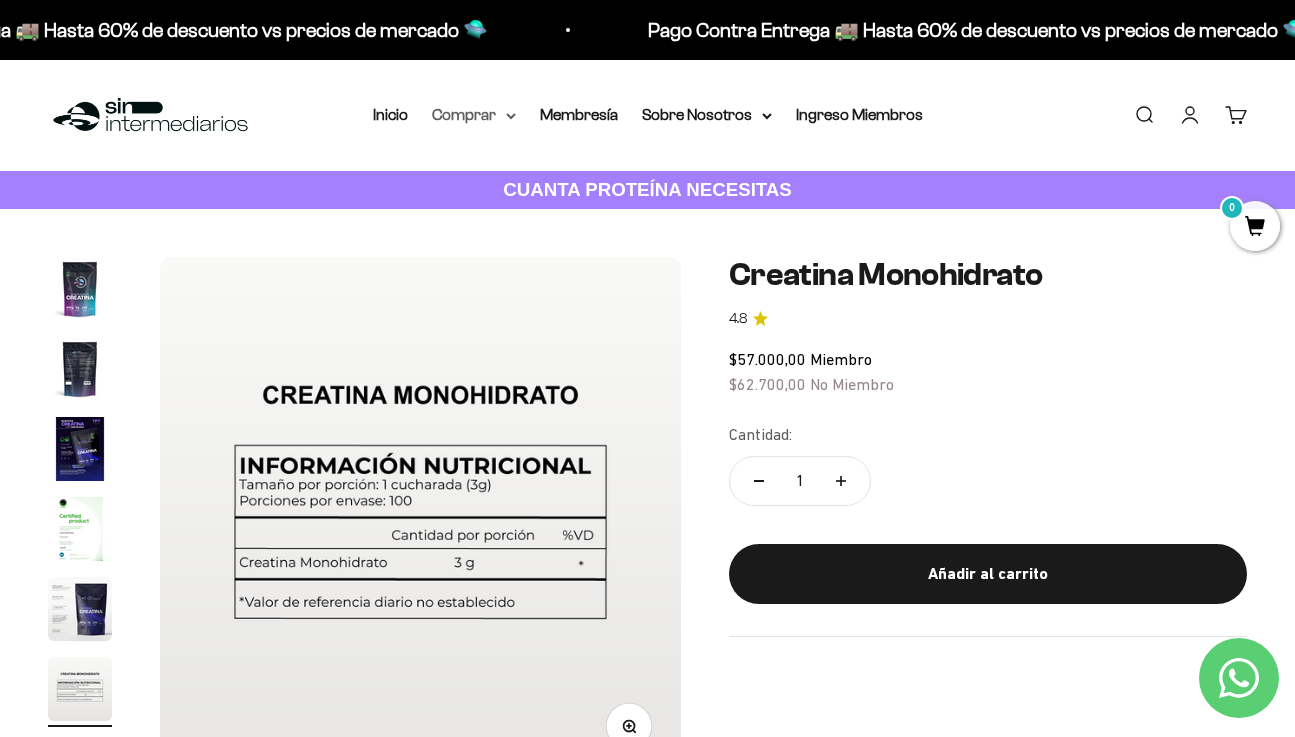 click 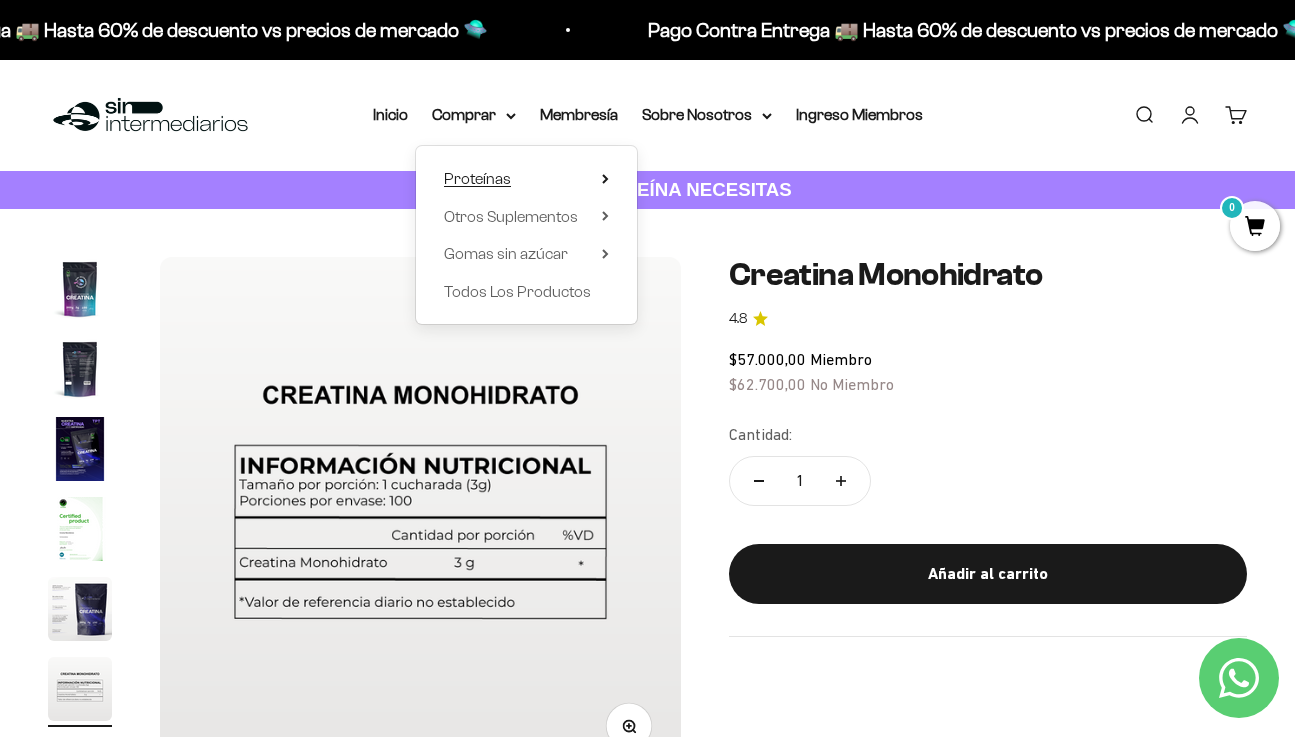 click on "Proteínas" at bounding box center [526, 179] 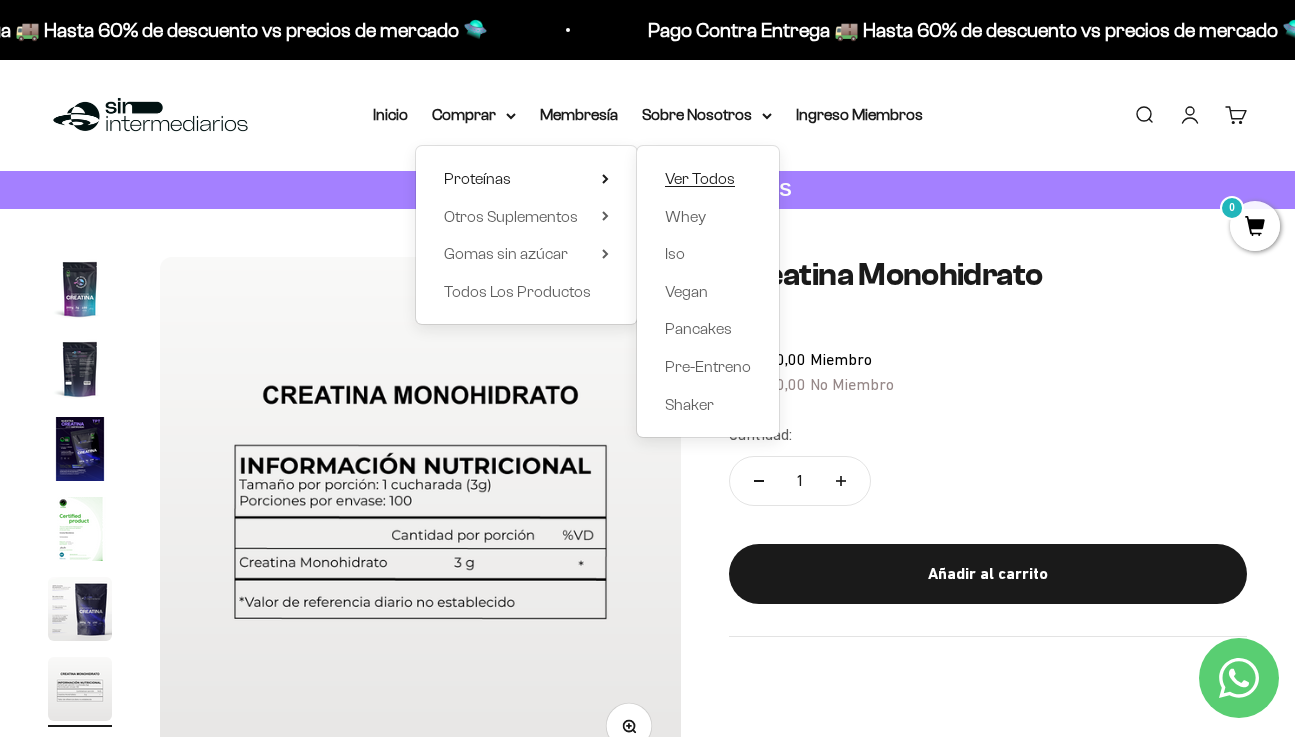 click on "Ver Todos" at bounding box center [700, 178] 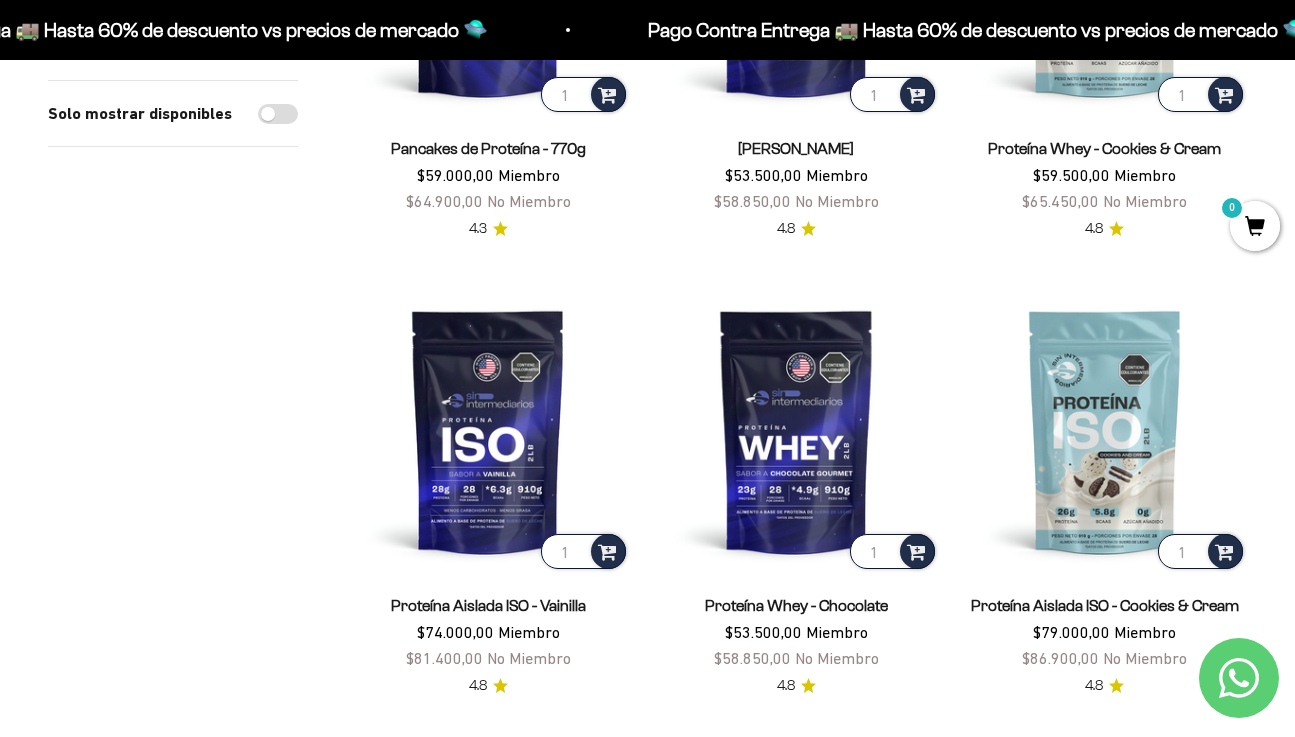 scroll, scrollTop: 137, scrollLeft: 0, axis: vertical 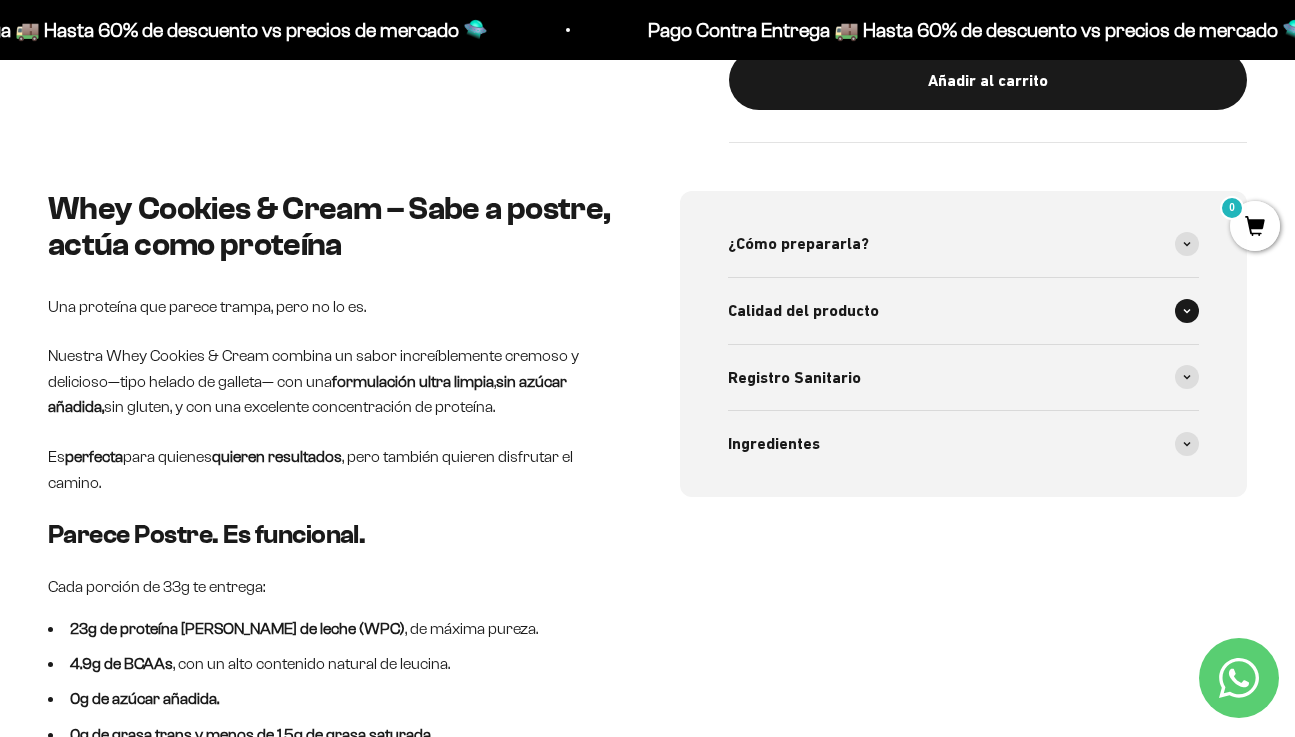 click on "Calidad del producto" at bounding box center (964, 311) 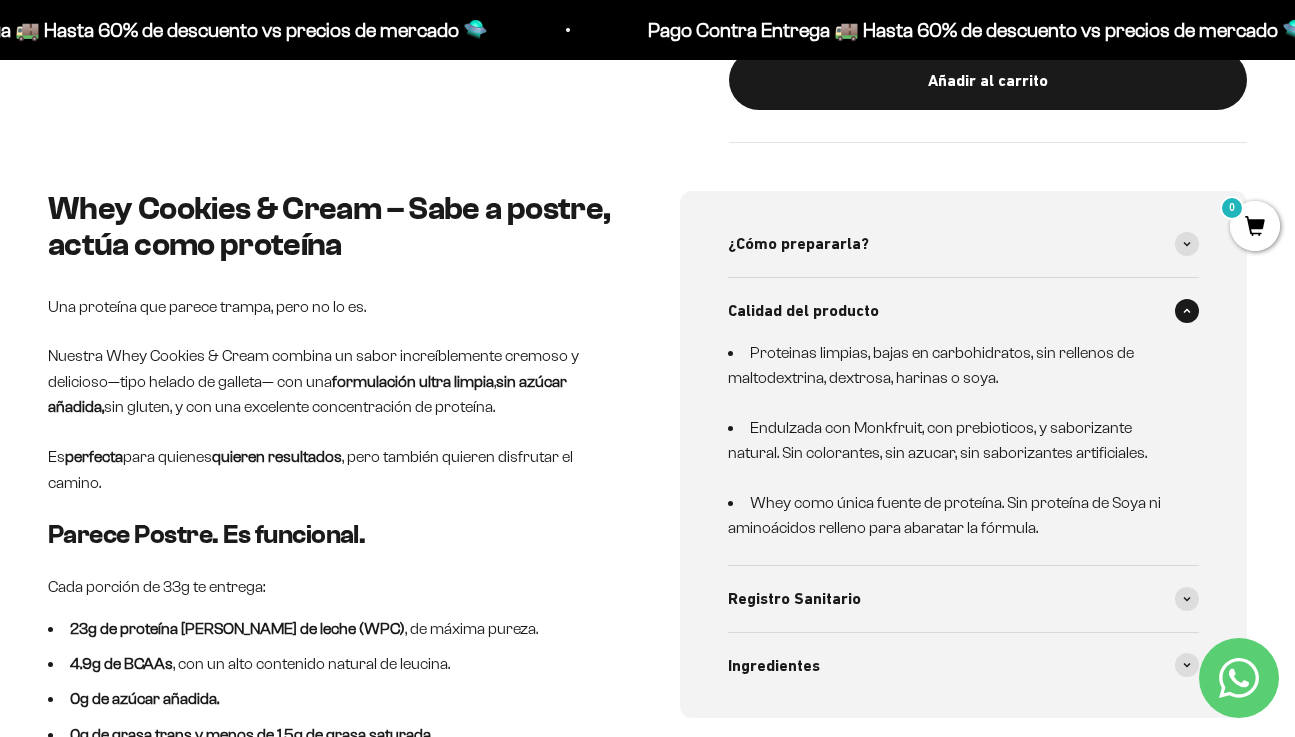 click on "Calidad del producto" at bounding box center [964, 311] 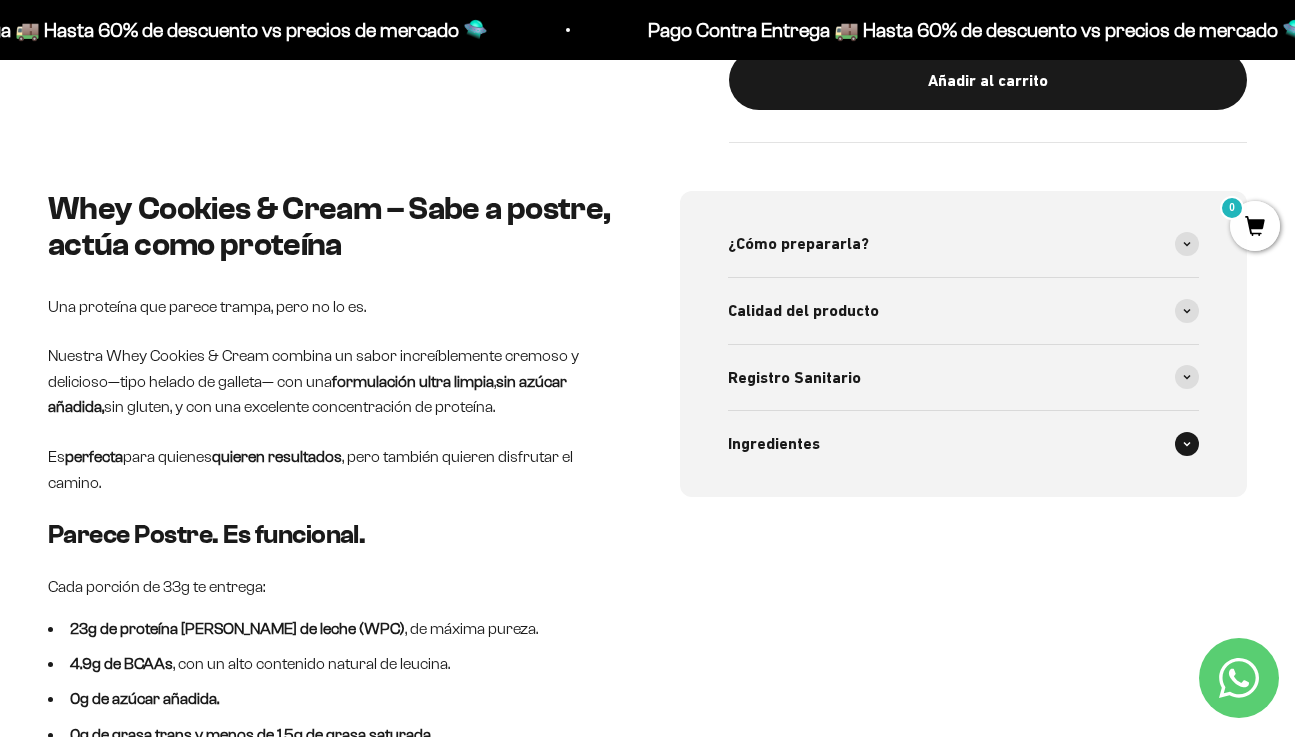 click on "Ingredientes" at bounding box center (964, 444) 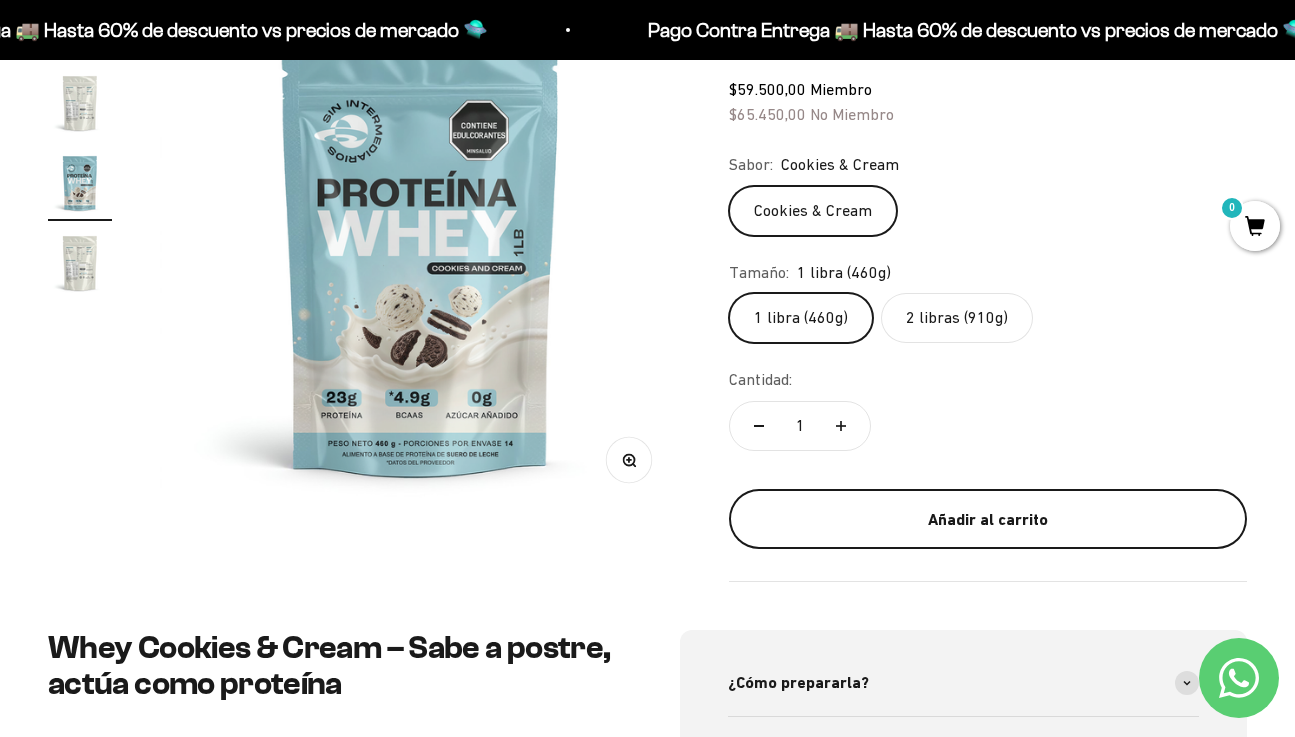 scroll, scrollTop: 269, scrollLeft: 0, axis: vertical 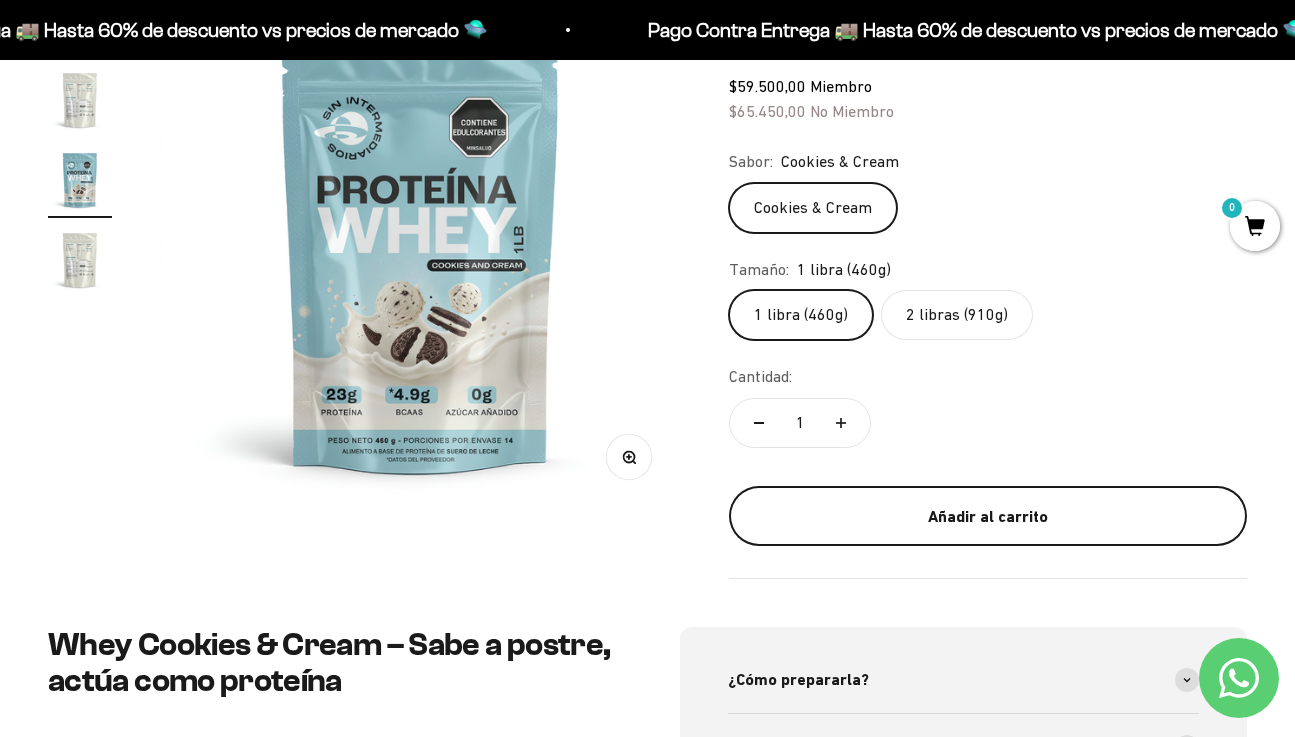 click on "Añadir al carrito" at bounding box center (988, 517) 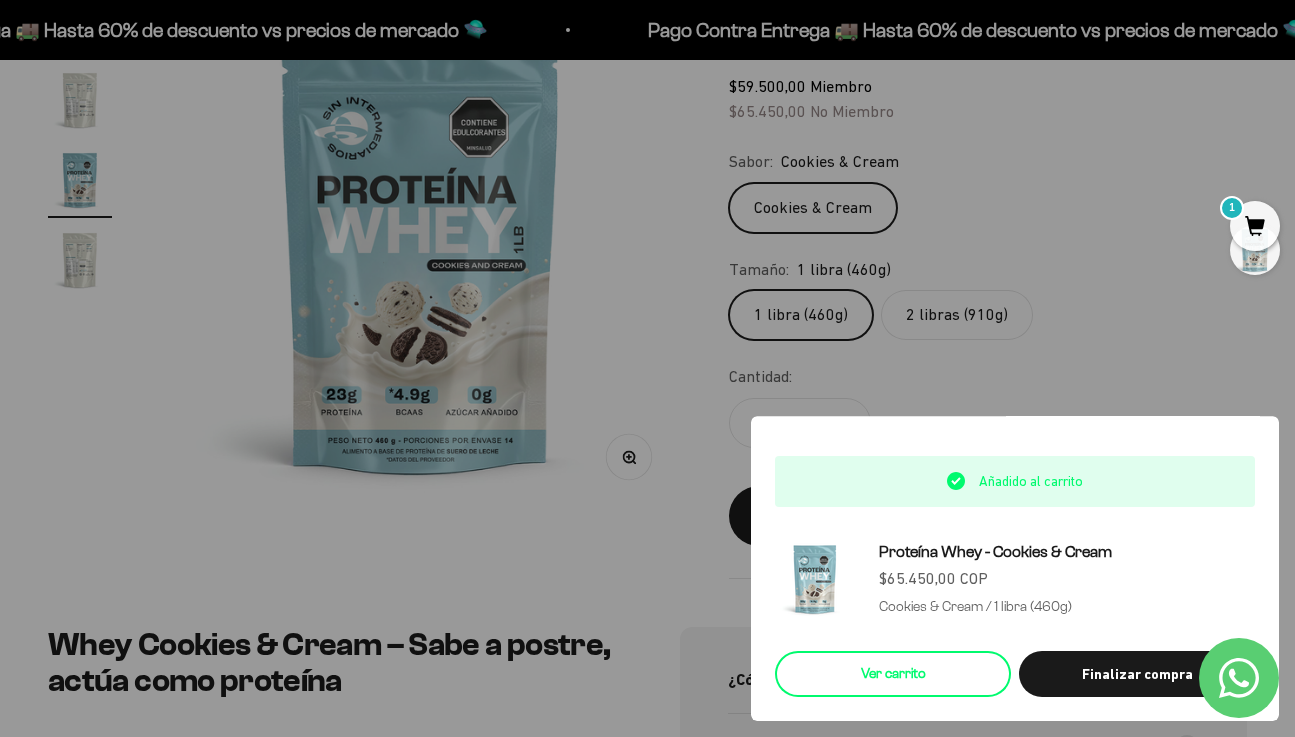 click on "Ver carrito" at bounding box center (893, 674) 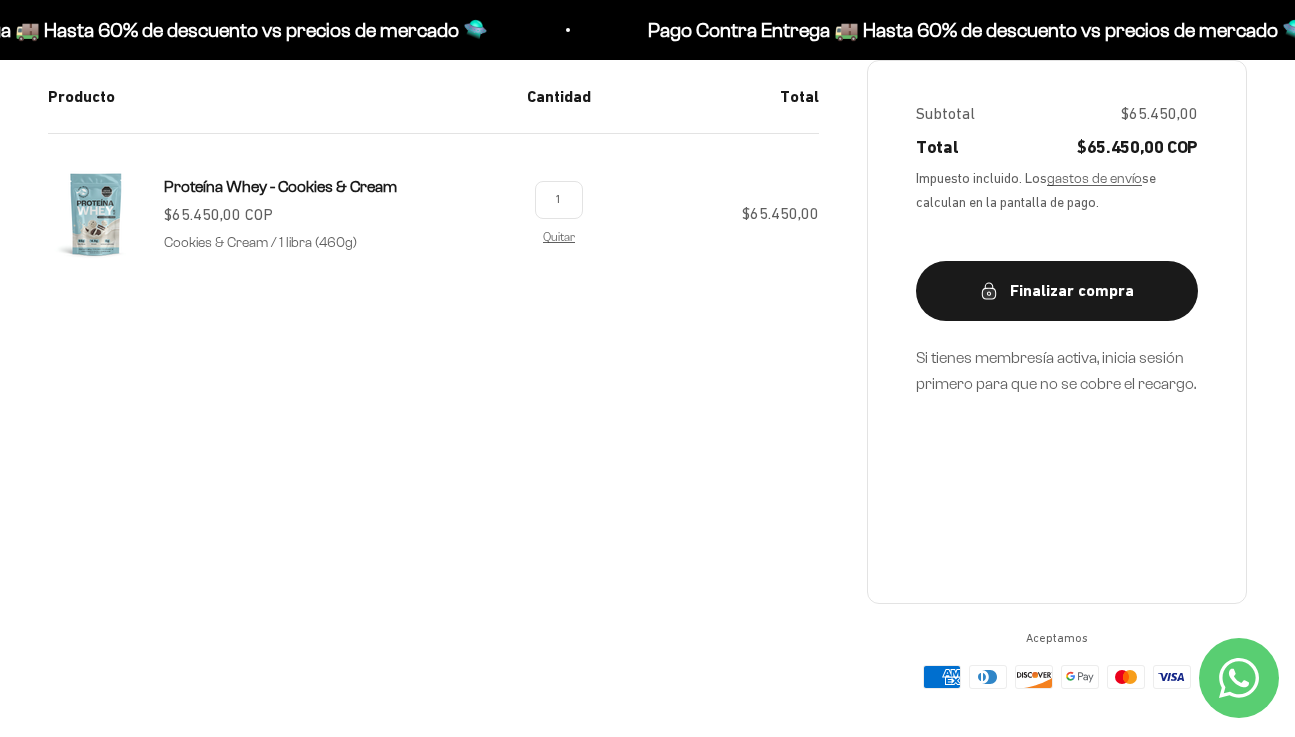 scroll, scrollTop: 395, scrollLeft: 0, axis: vertical 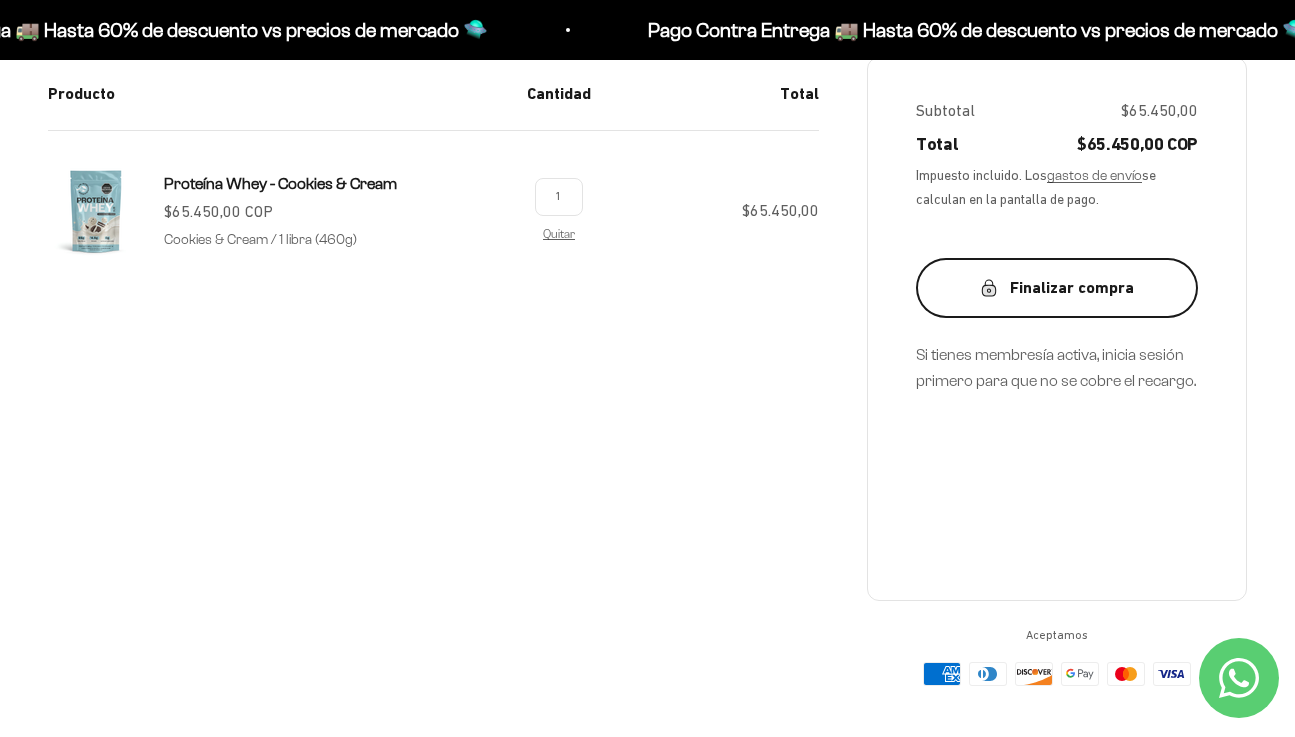 click on "Finalizar compra" at bounding box center (1057, 288) 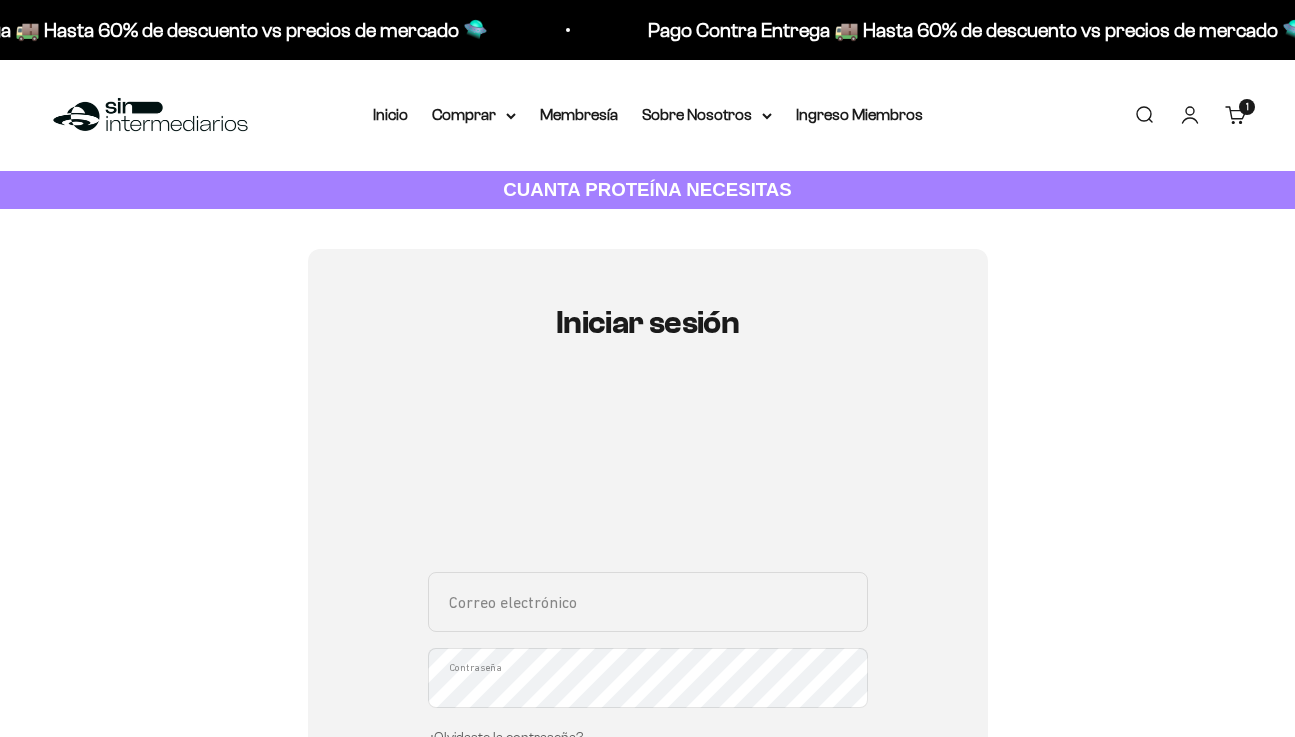 scroll, scrollTop: 0, scrollLeft: 0, axis: both 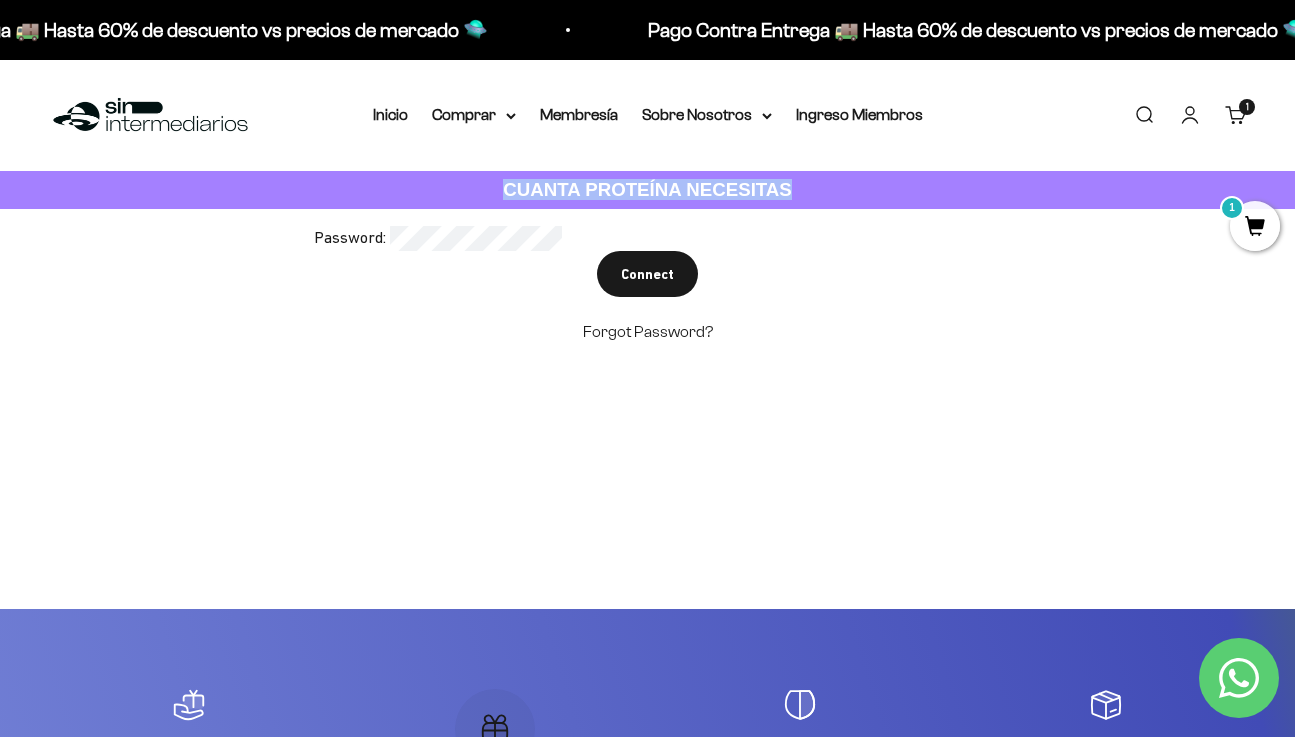 click on "Too many requests. Please try again later.
Username:
alecorrea61@hotmail.com
Passw    ord:
Login
You already have an account
Please enter password for  alecorrea61@hotmail.com  in  SinIntermediarios  to complete your account setup with  facebook .
Password:
Connect
Forgot Password?" at bounding box center [648, 409] 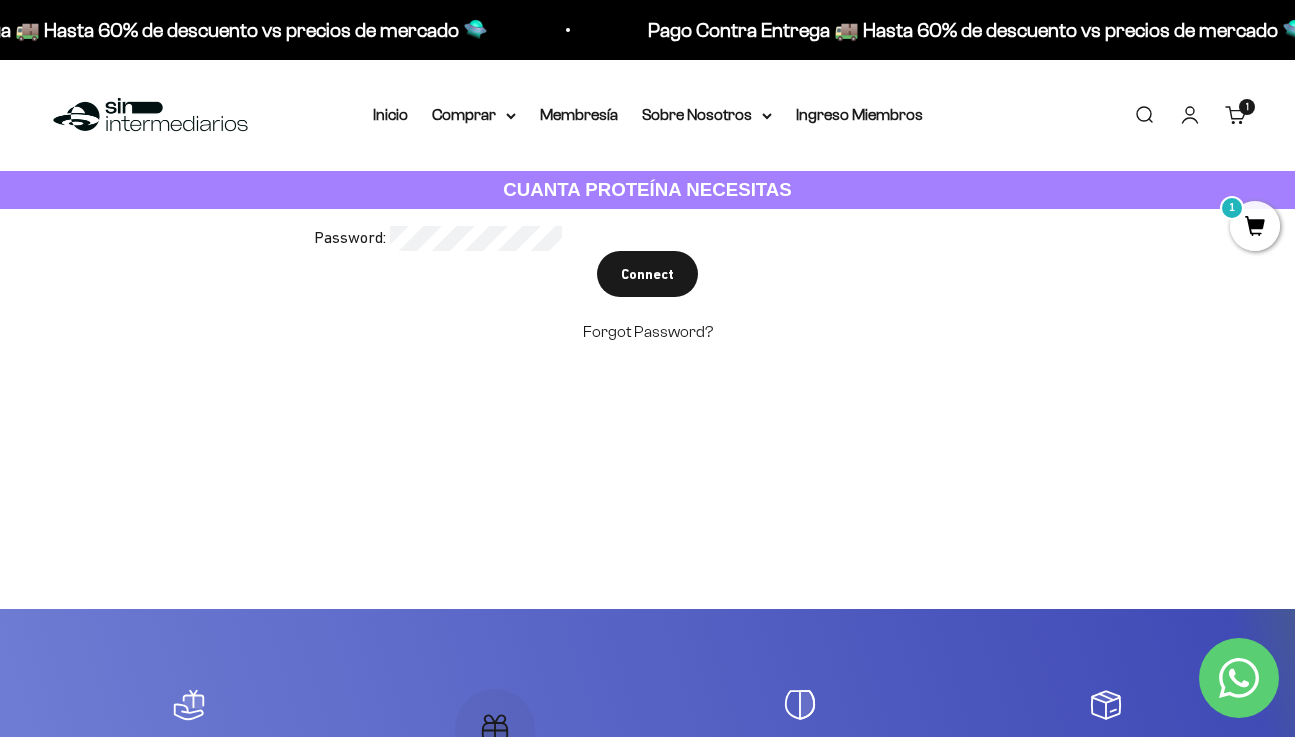 click on "Connect" at bounding box center [648, 274] 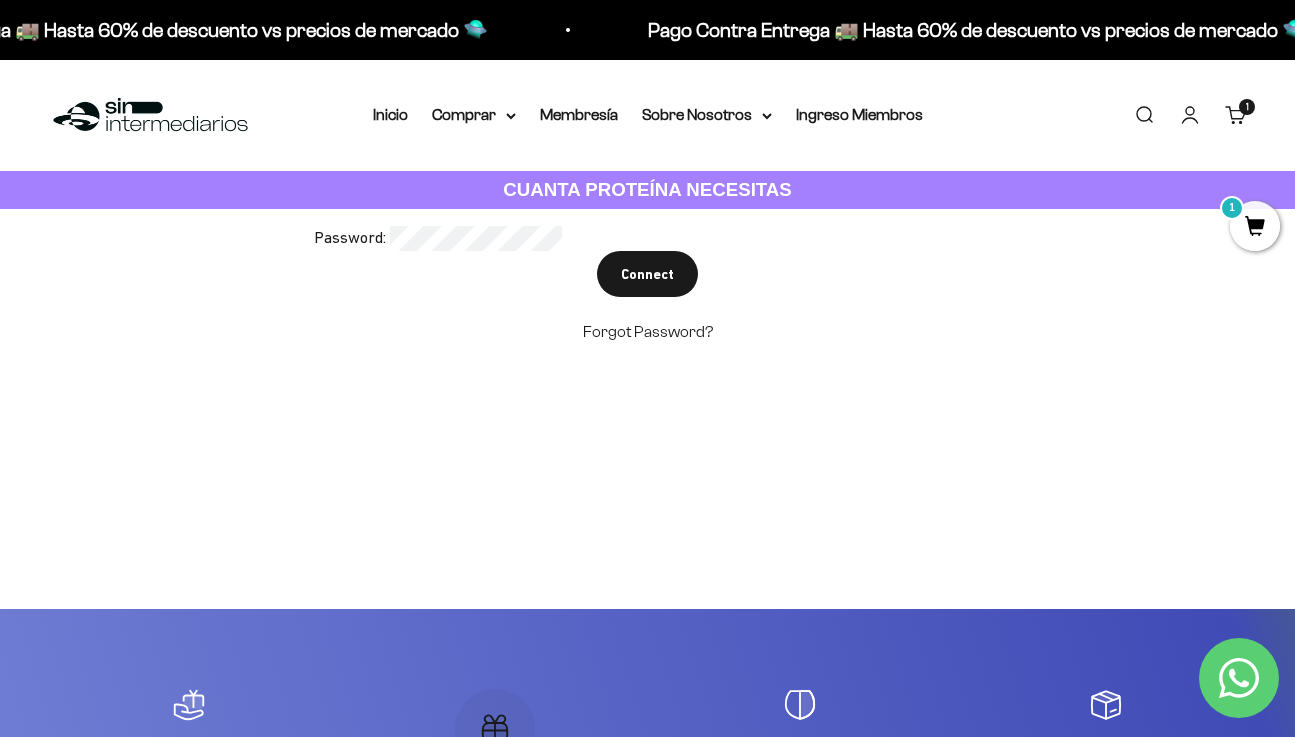 click on "1" at bounding box center (1255, 226) 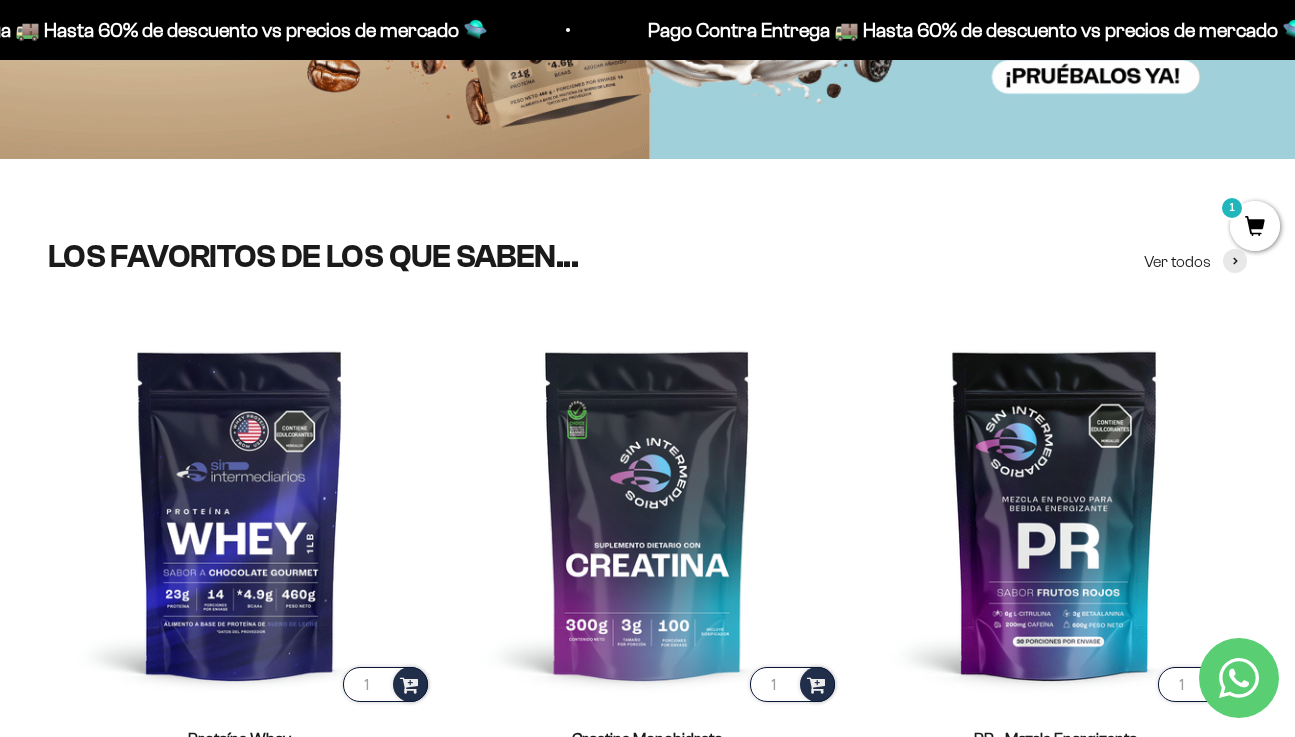 scroll, scrollTop: 387, scrollLeft: 0, axis: vertical 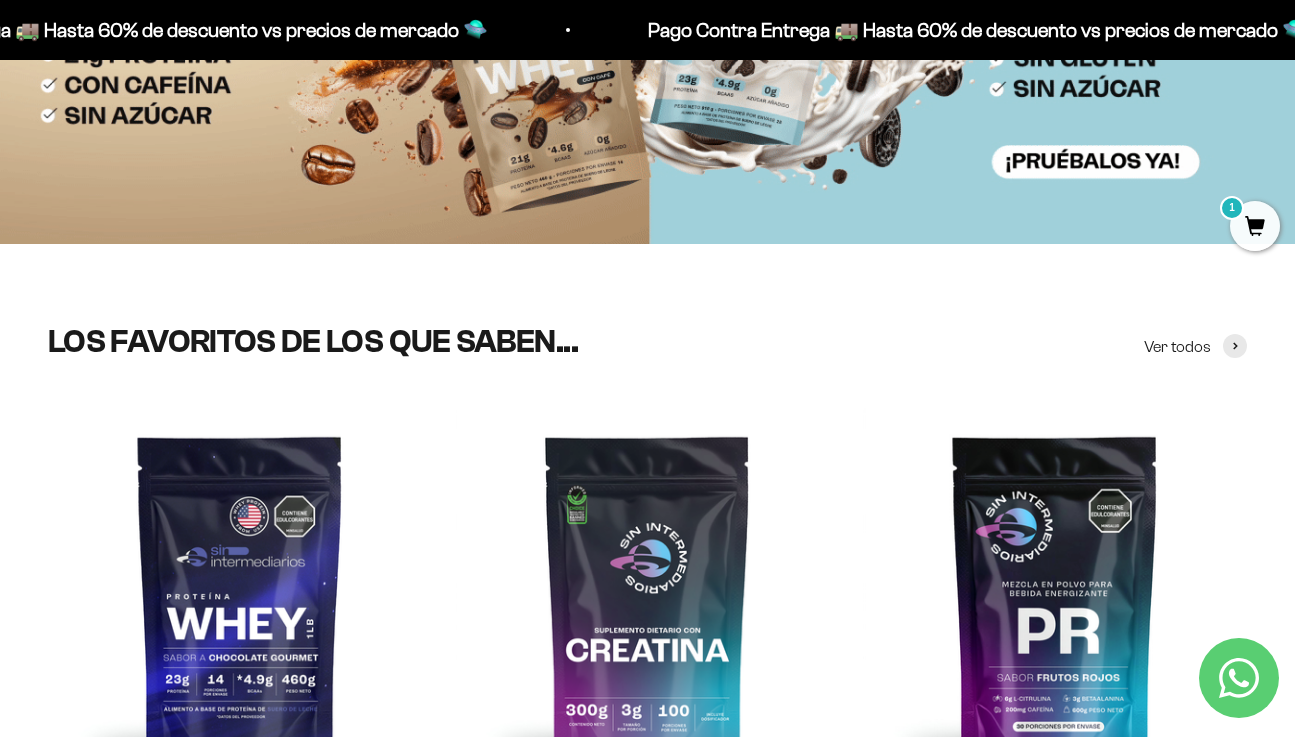 click on "Pago Contra Entrega 🚚 Hasta 60% de descuento vs precios de mercado 🛸" at bounding box center [952, 30] 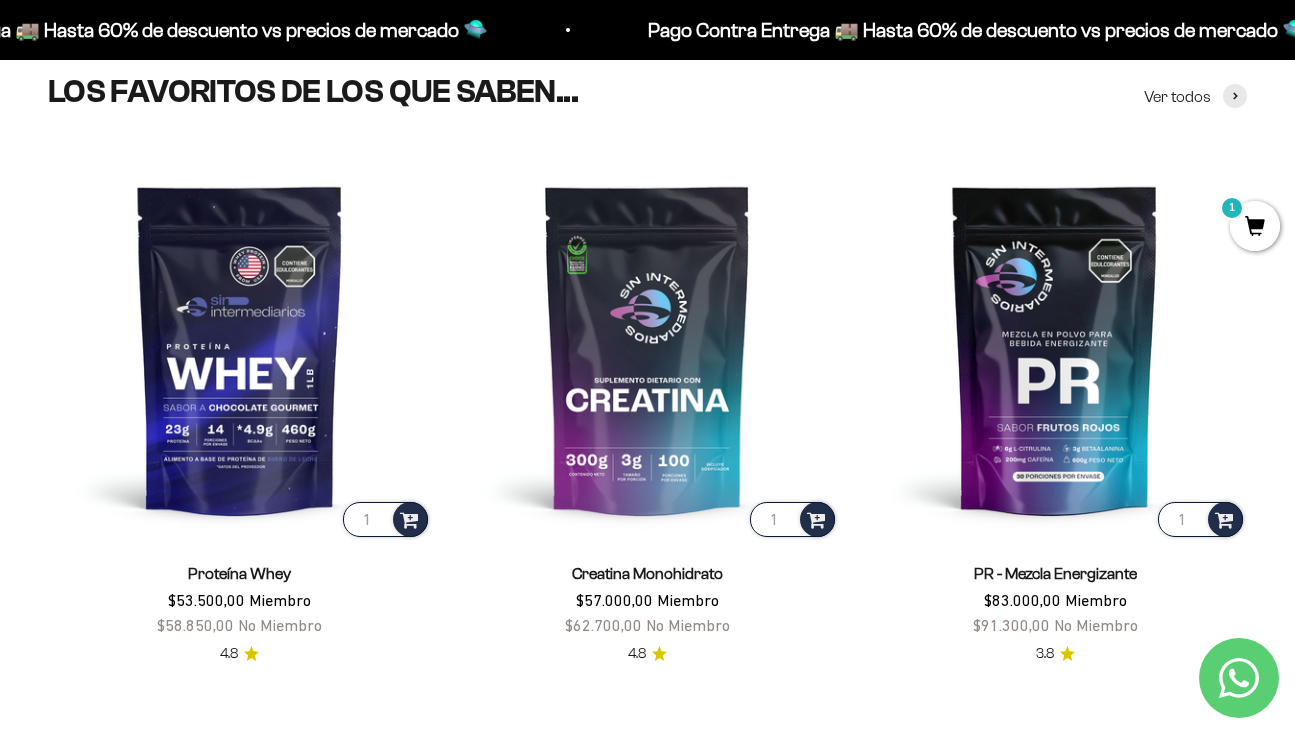 scroll, scrollTop: 633, scrollLeft: 0, axis: vertical 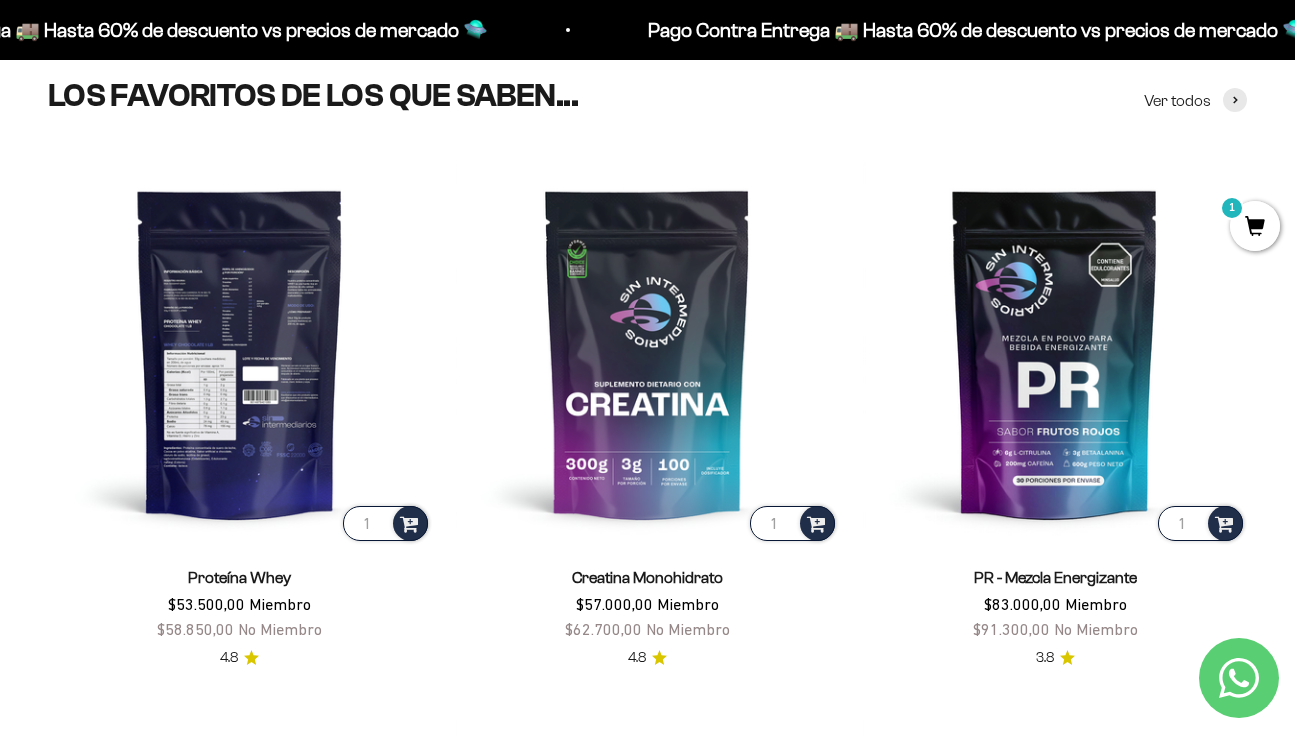 click at bounding box center [240, 353] 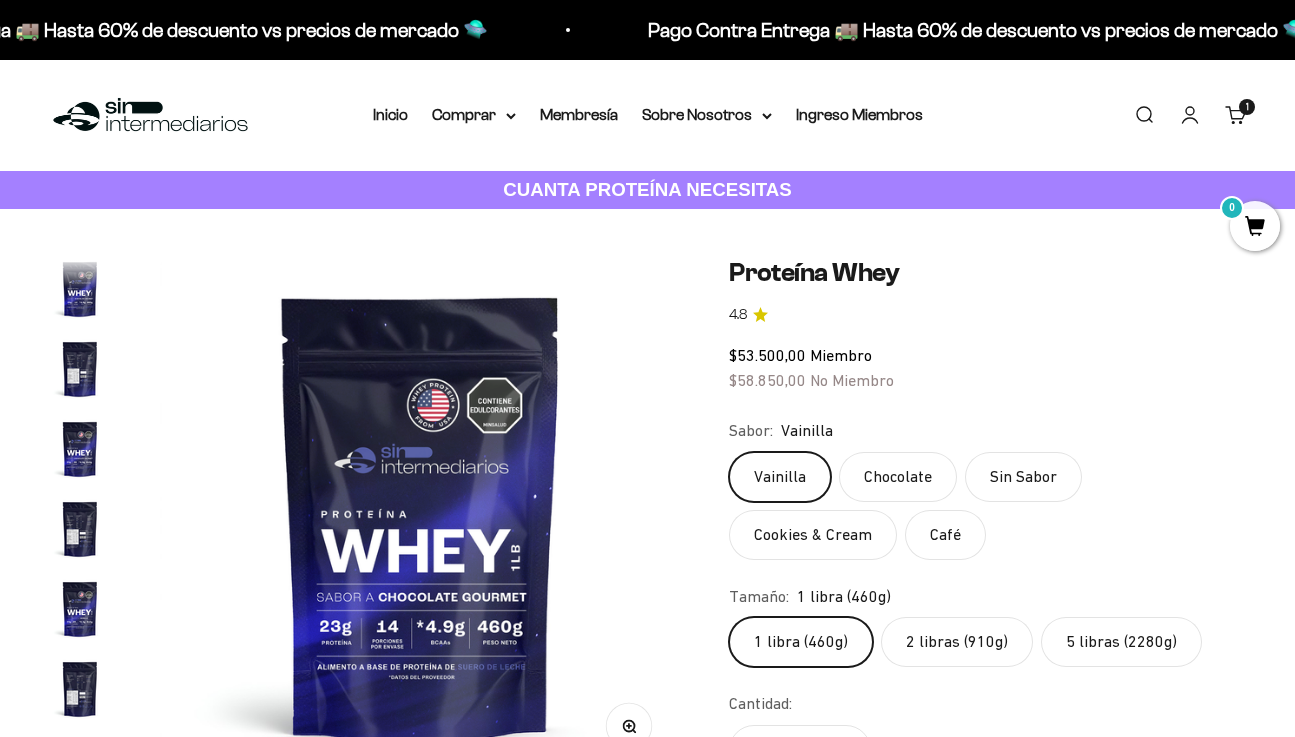 scroll, scrollTop: 181, scrollLeft: 0, axis: vertical 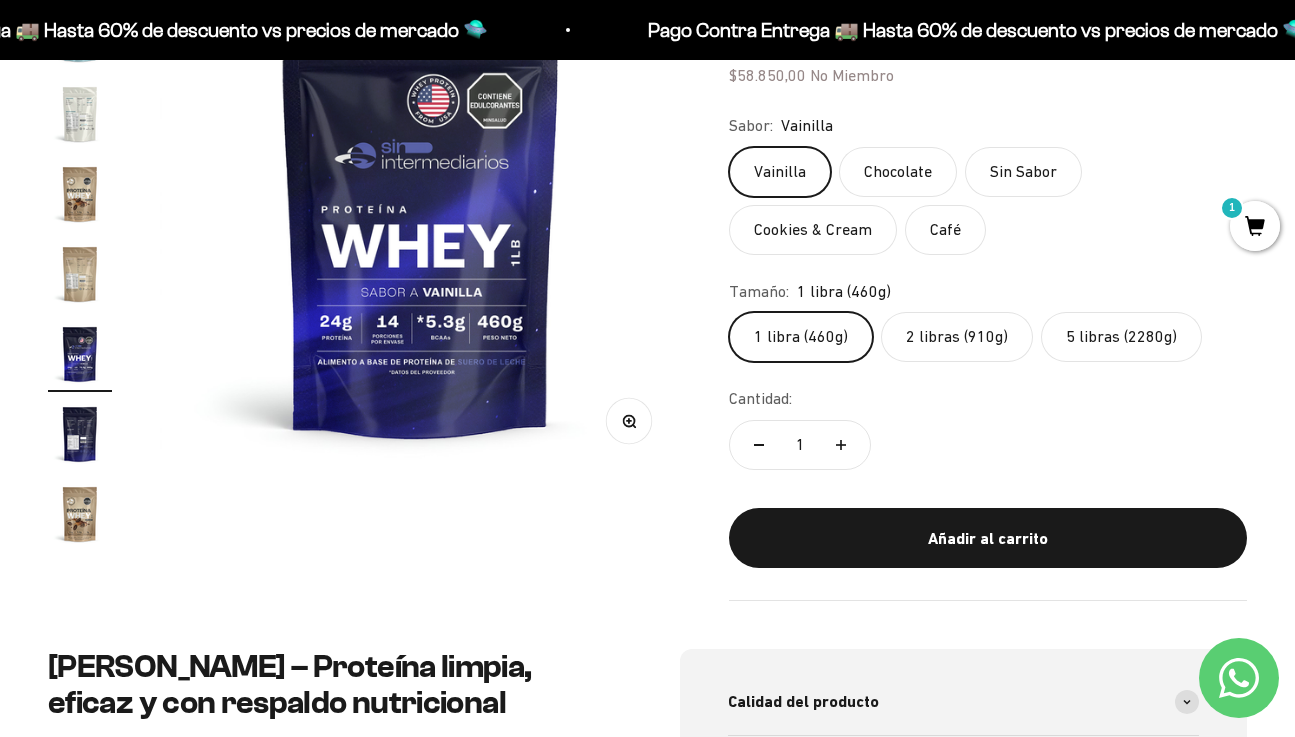 click on "Chocolate" 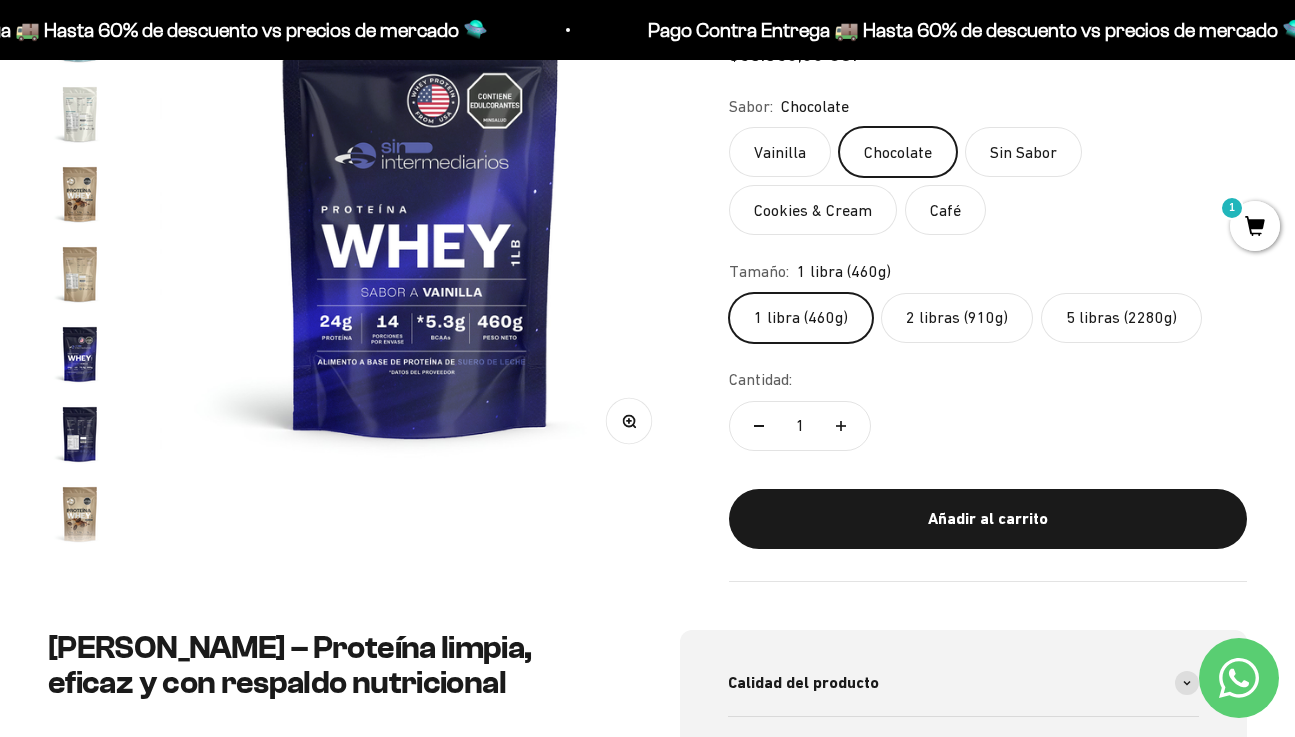 scroll, scrollTop: 0, scrollLeft: 0, axis: both 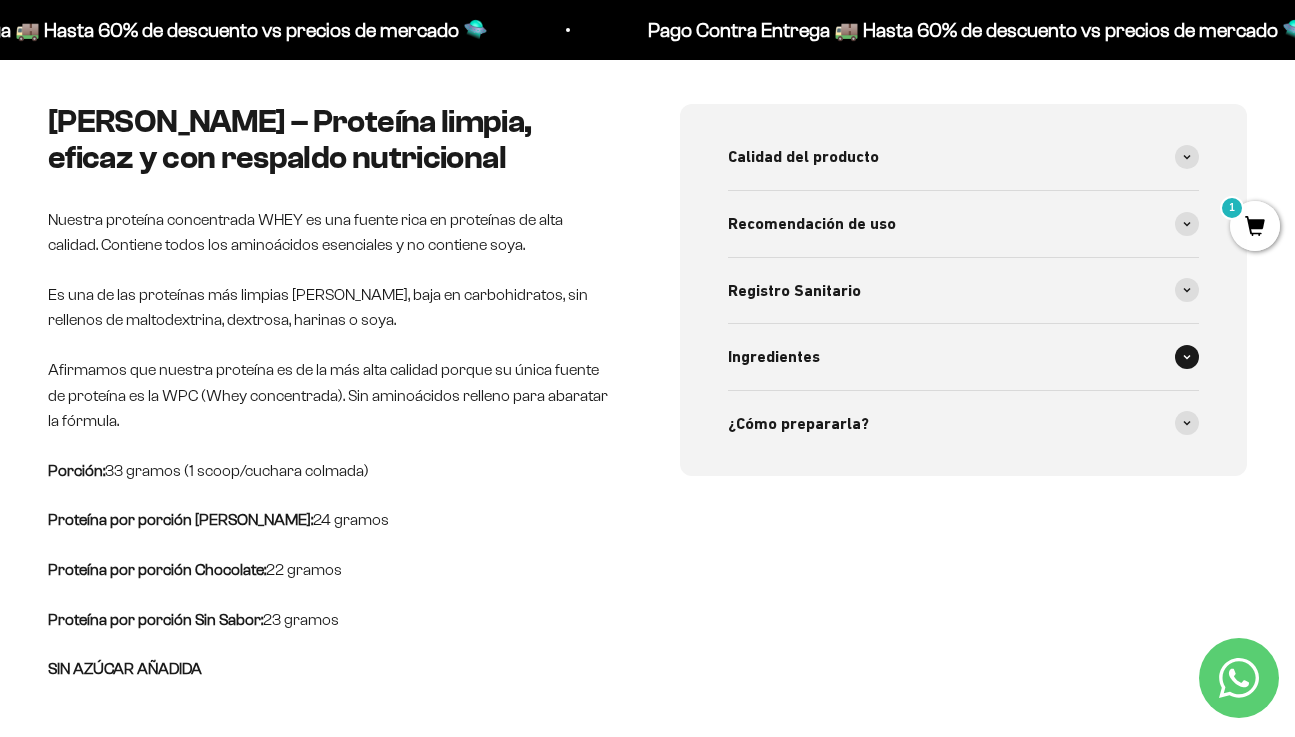 click on "Ingredientes" at bounding box center (964, 357) 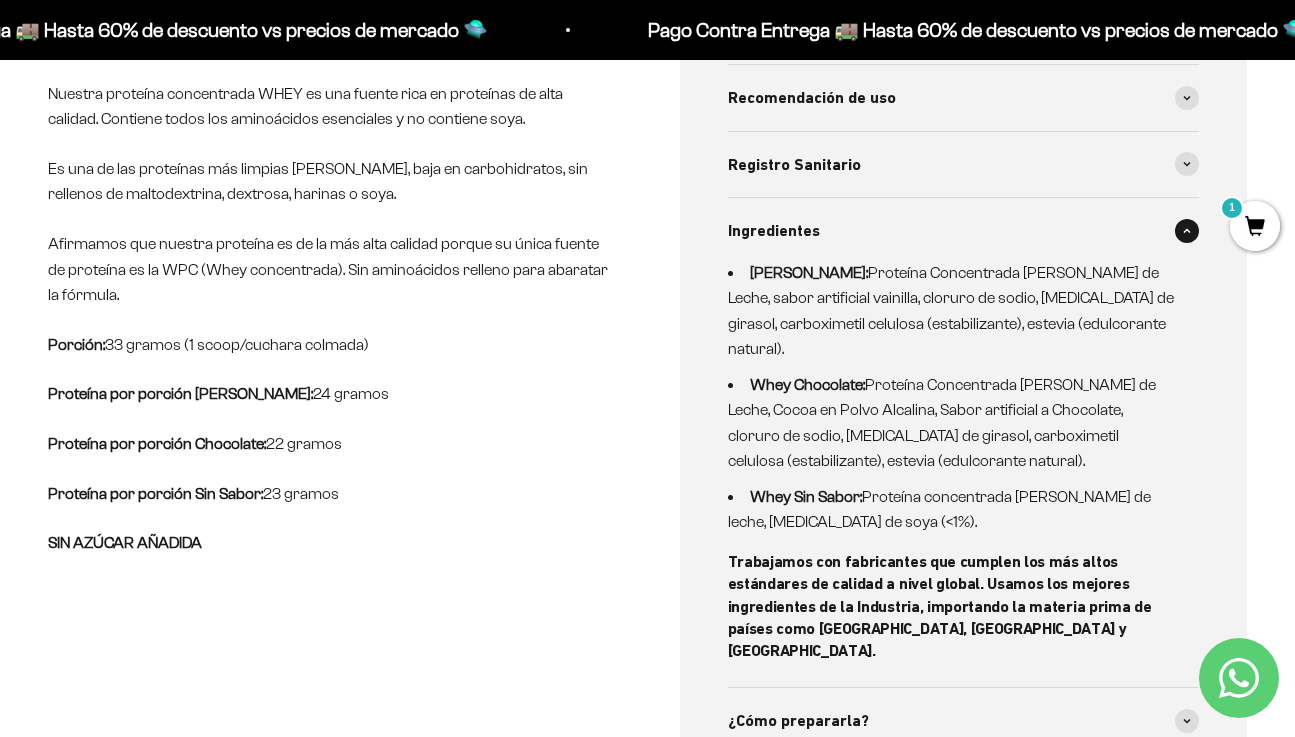 scroll, scrollTop: 982, scrollLeft: 0, axis: vertical 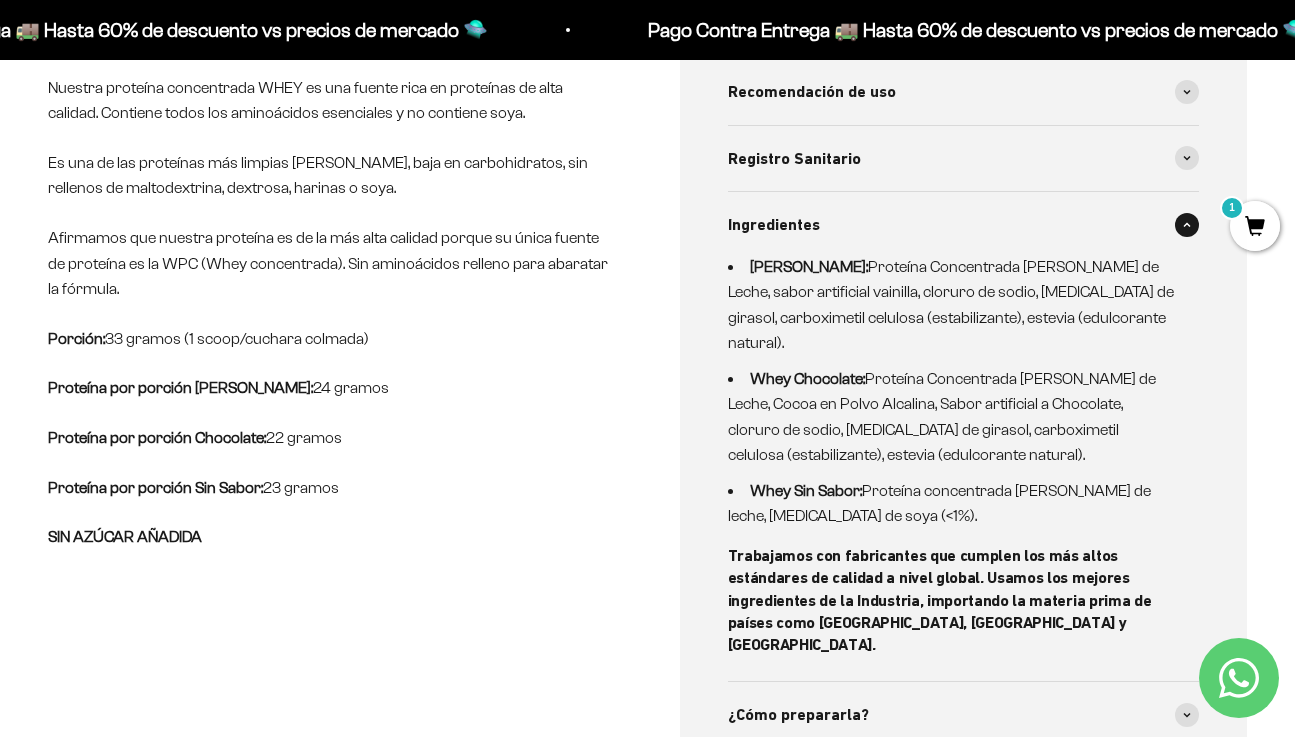click at bounding box center [1187, 225] 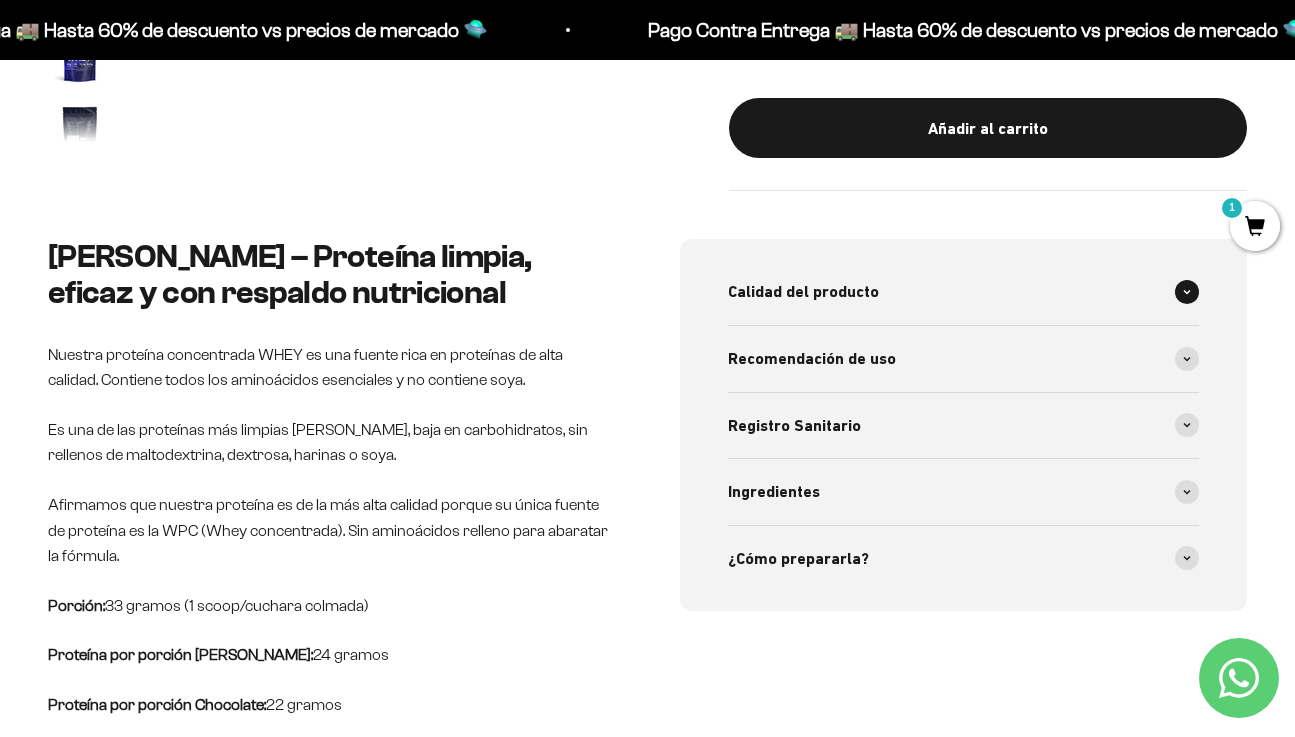 scroll, scrollTop: 717, scrollLeft: 0, axis: vertical 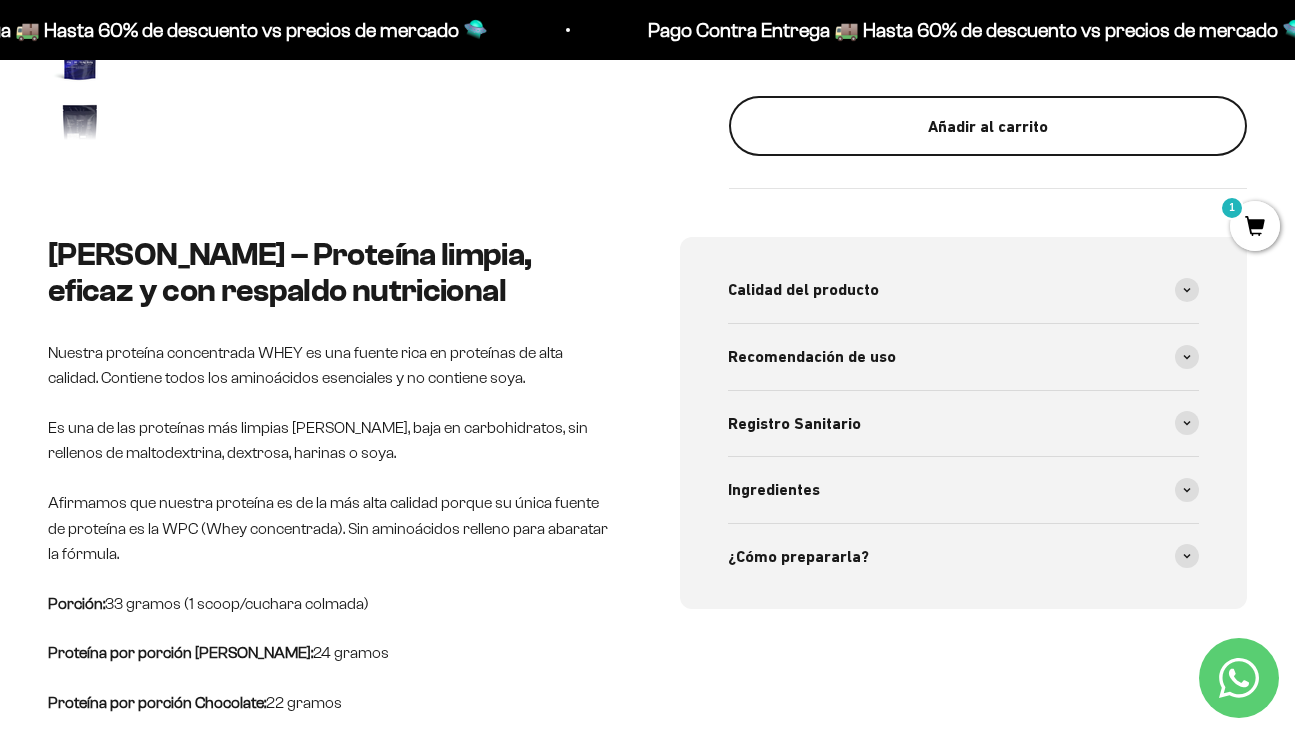 click on "Añadir al carrito" at bounding box center [988, 127] 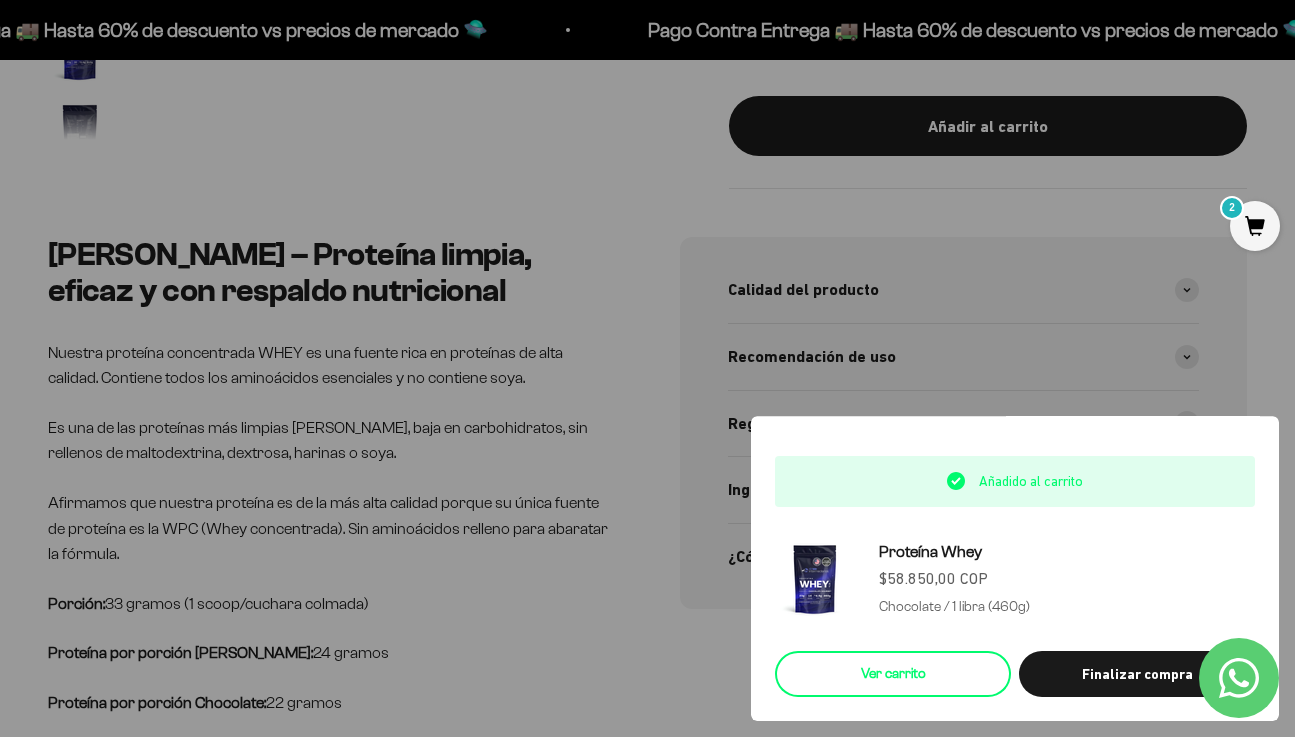 click on "Ver carrito" at bounding box center (893, 674) 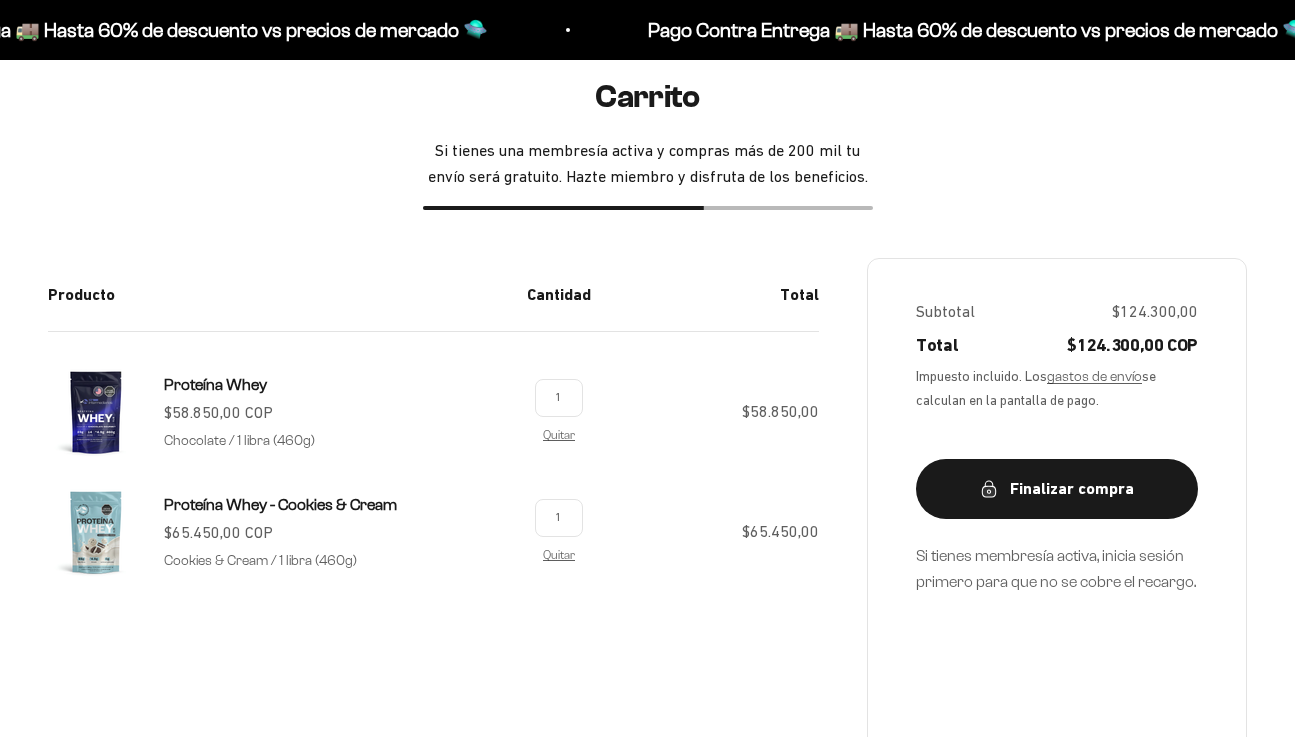 scroll, scrollTop: 306, scrollLeft: 0, axis: vertical 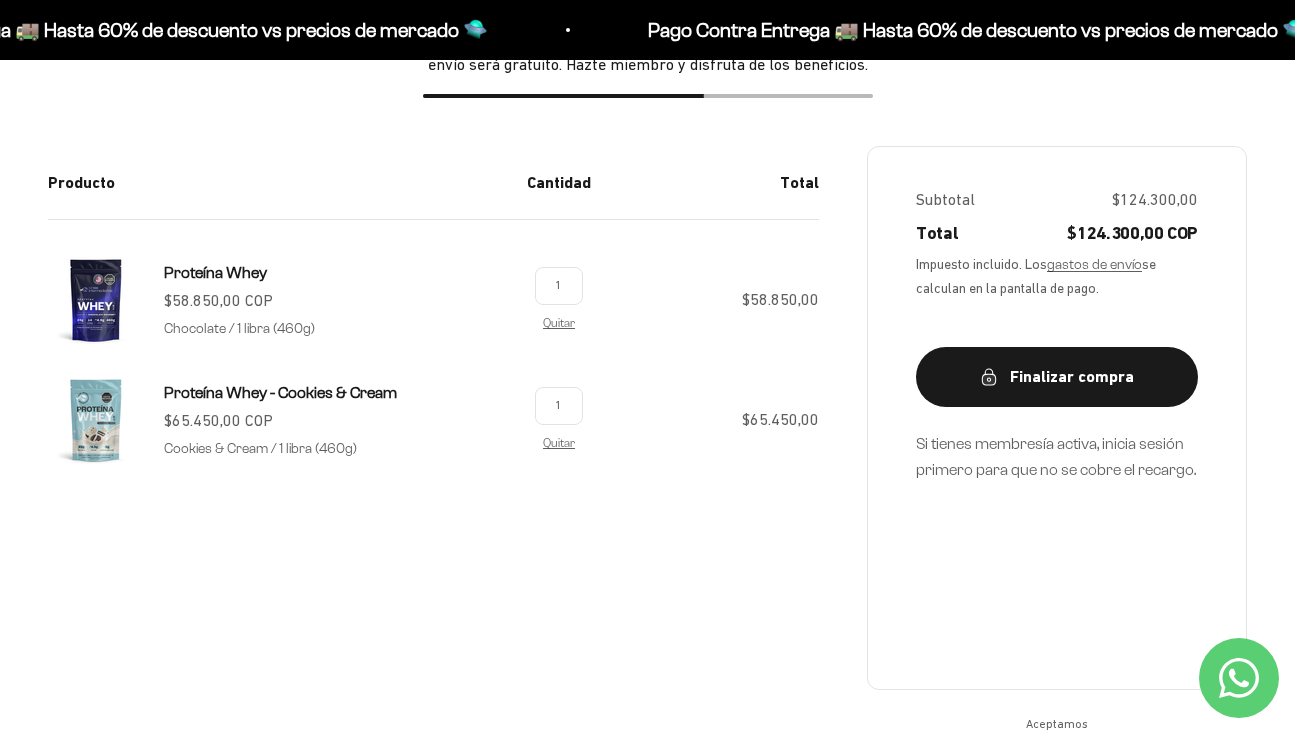click on "Quitar" at bounding box center (559, 443) 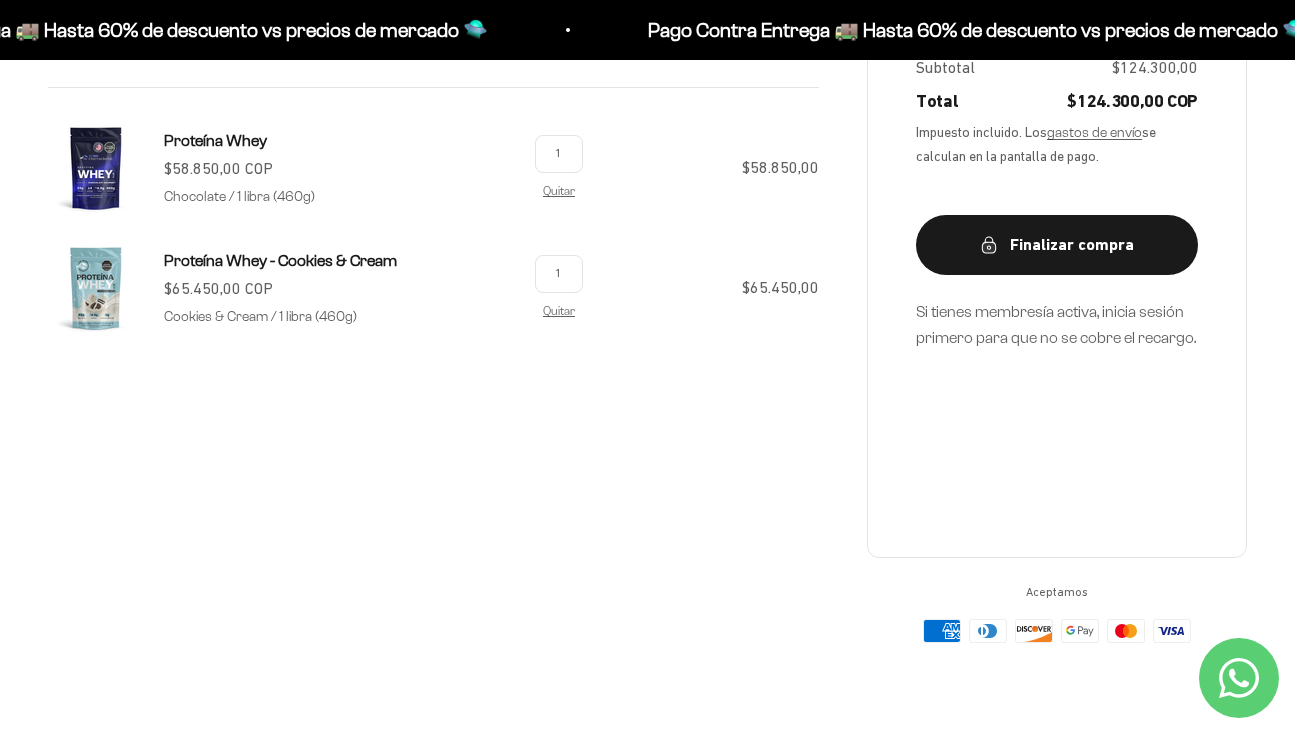 scroll, scrollTop: 445, scrollLeft: 0, axis: vertical 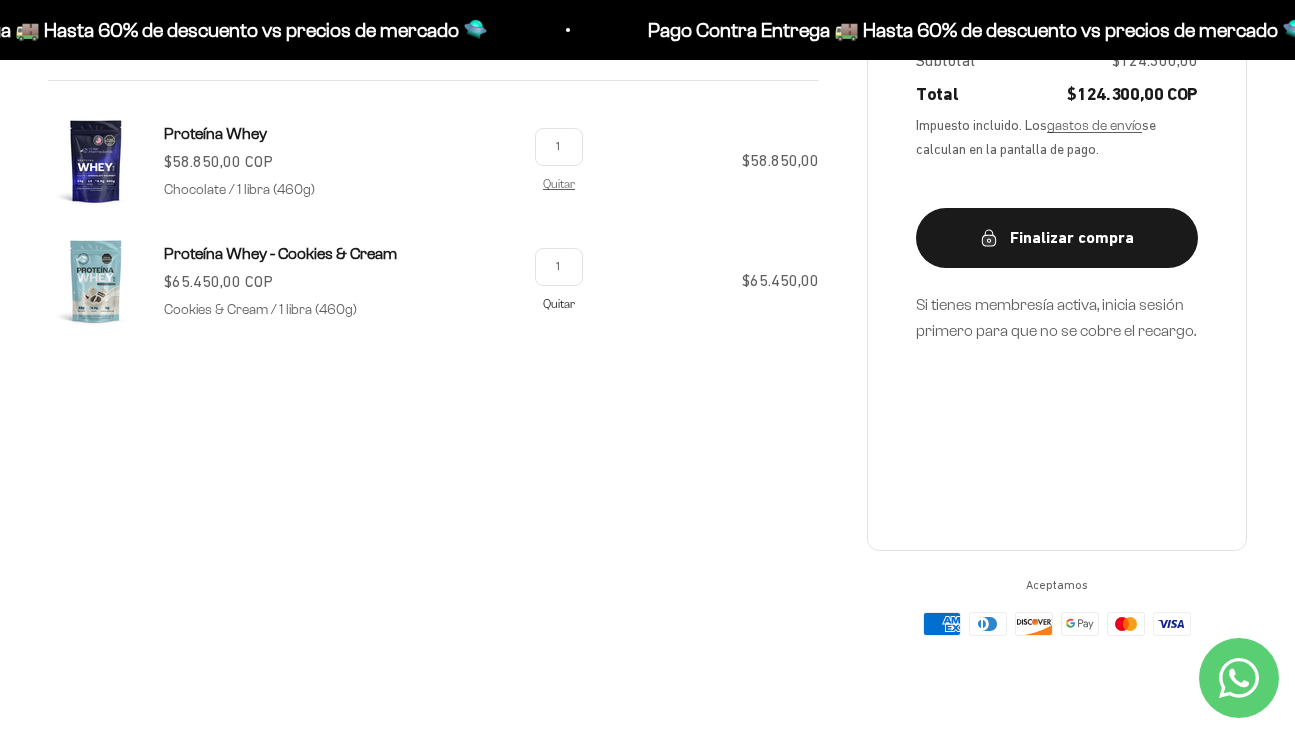 click on "Quitar" at bounding box center [559, 303] 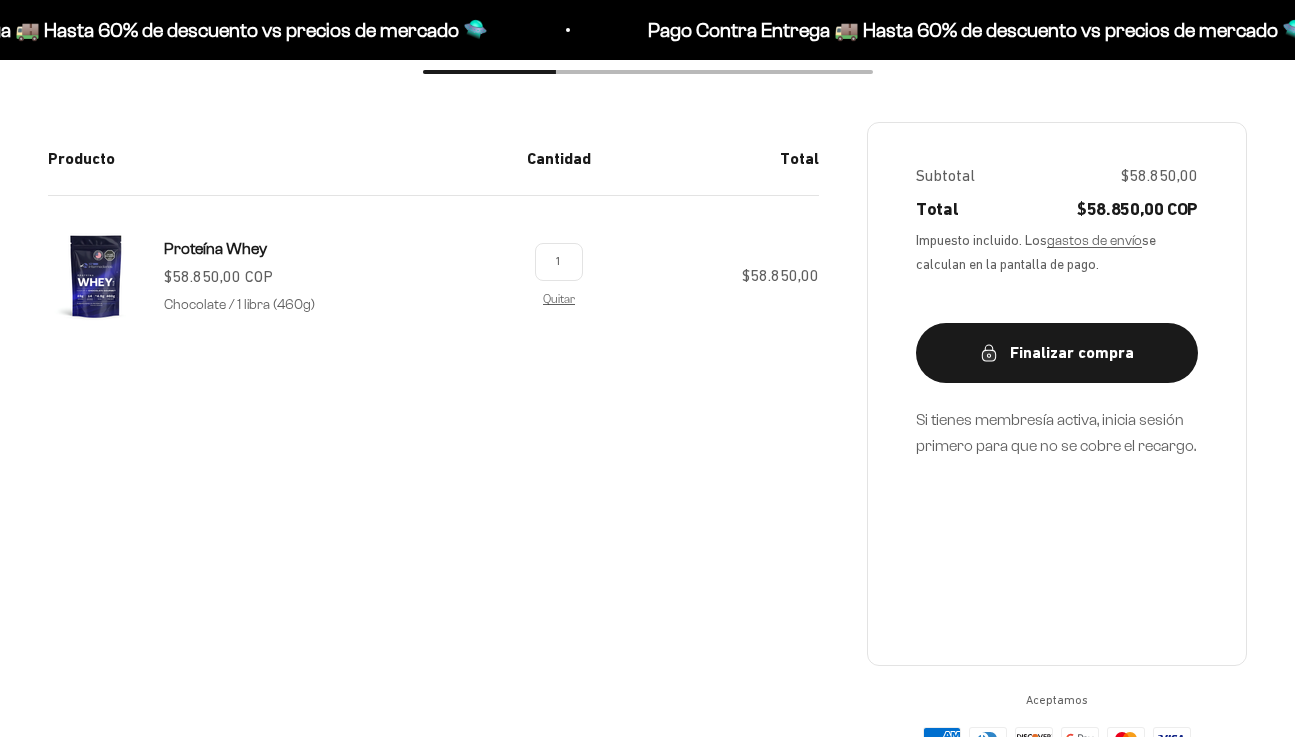 scroll, scrollTop: 339, scrollLeft: 0, axis: vertical 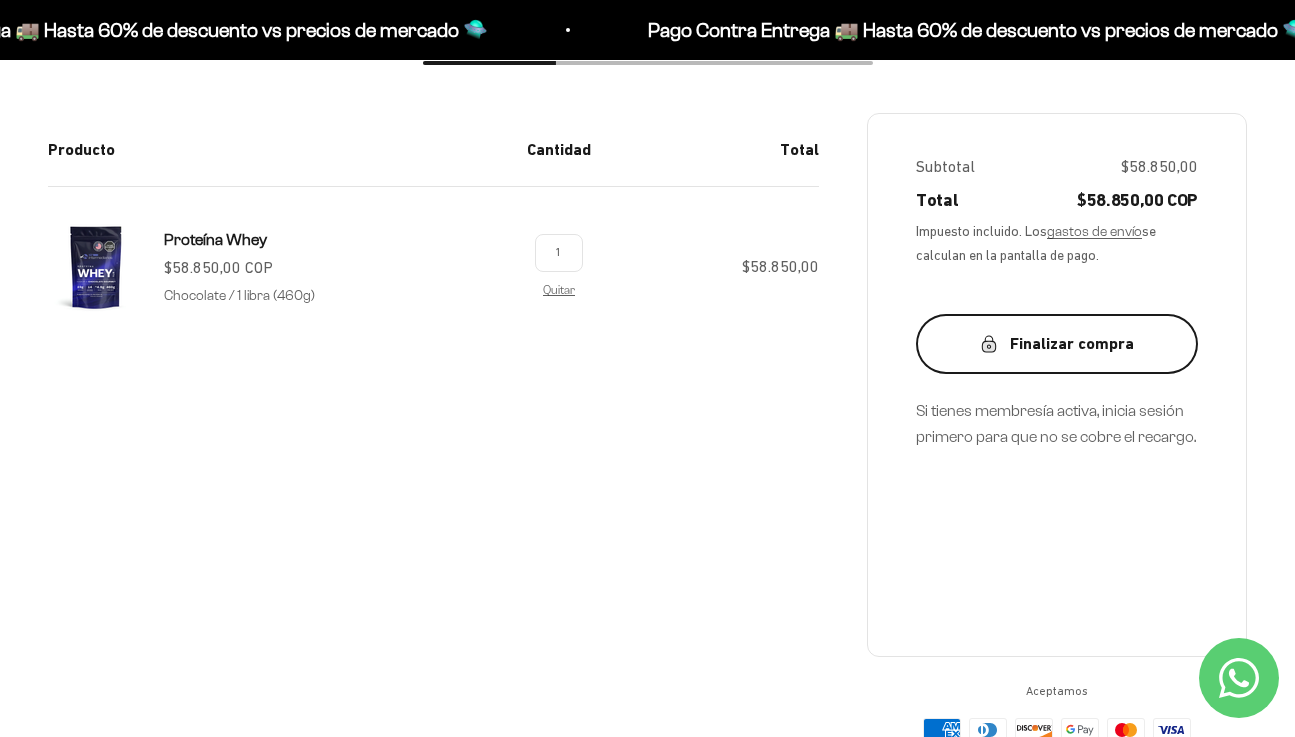 click on "Finalizar compra" at bounding box center (1057, 344) 